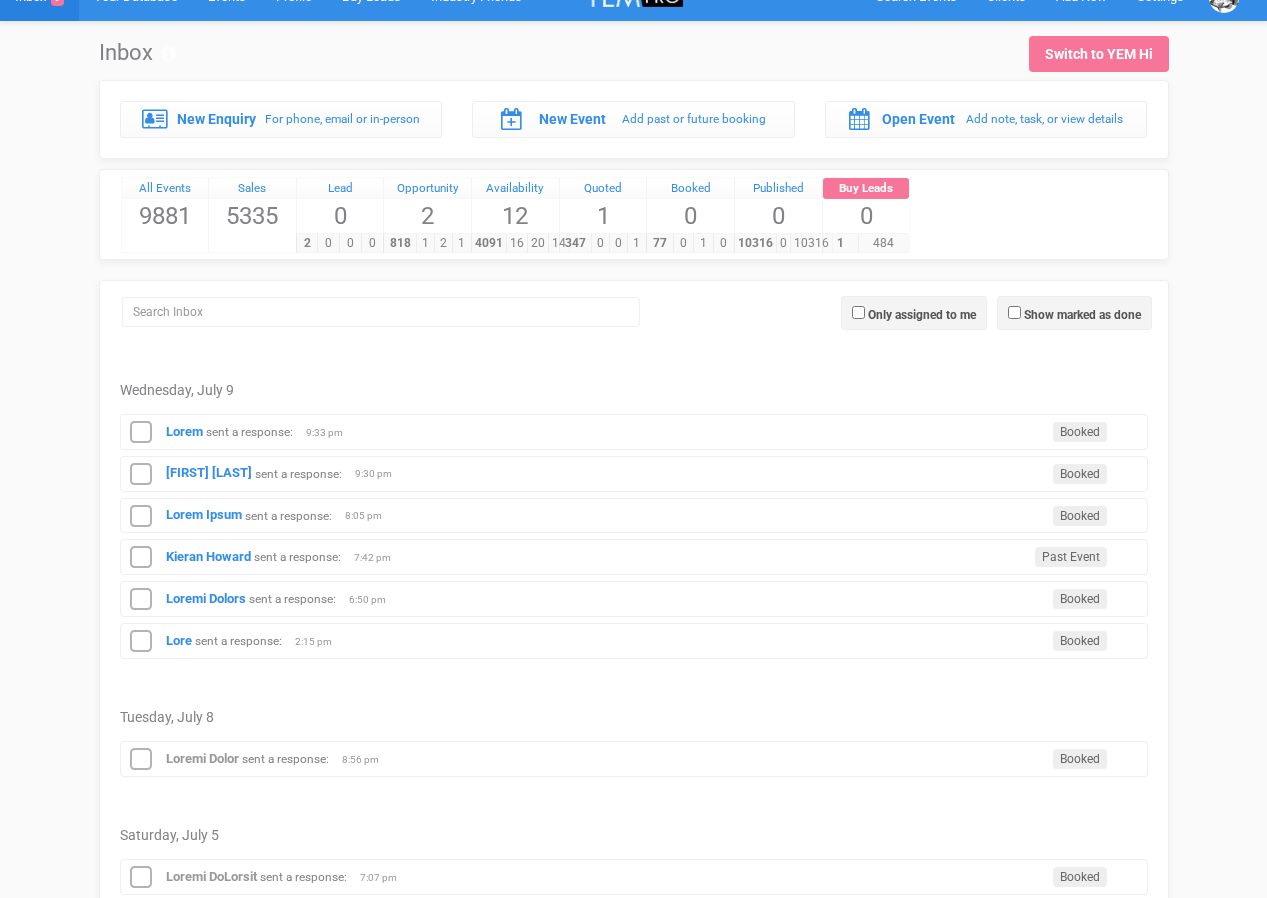 scroll, scrollTop: 40, scrollLeft: 0, axis: vertical 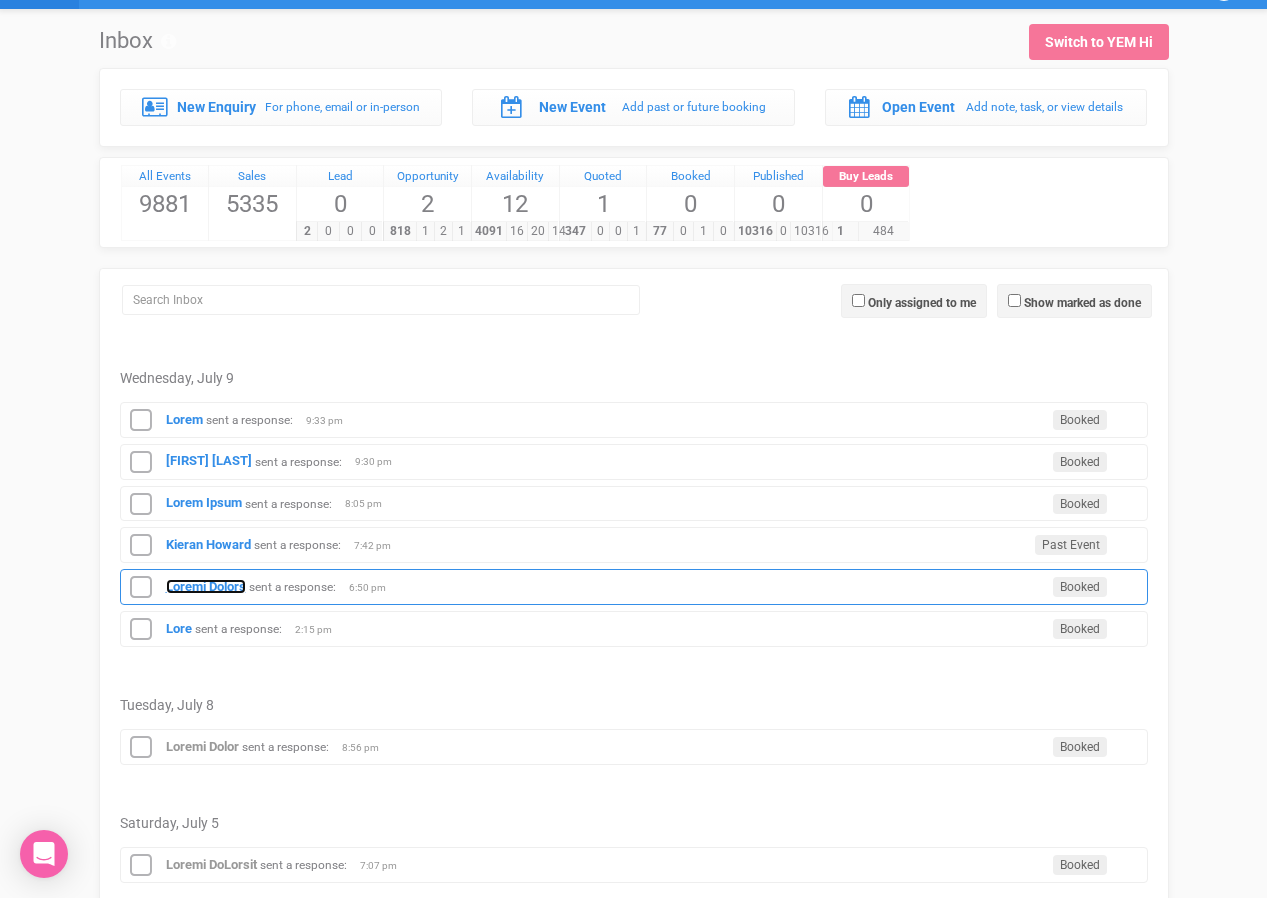 click on "Loremi Dolors" at bounding box center (206, 586) 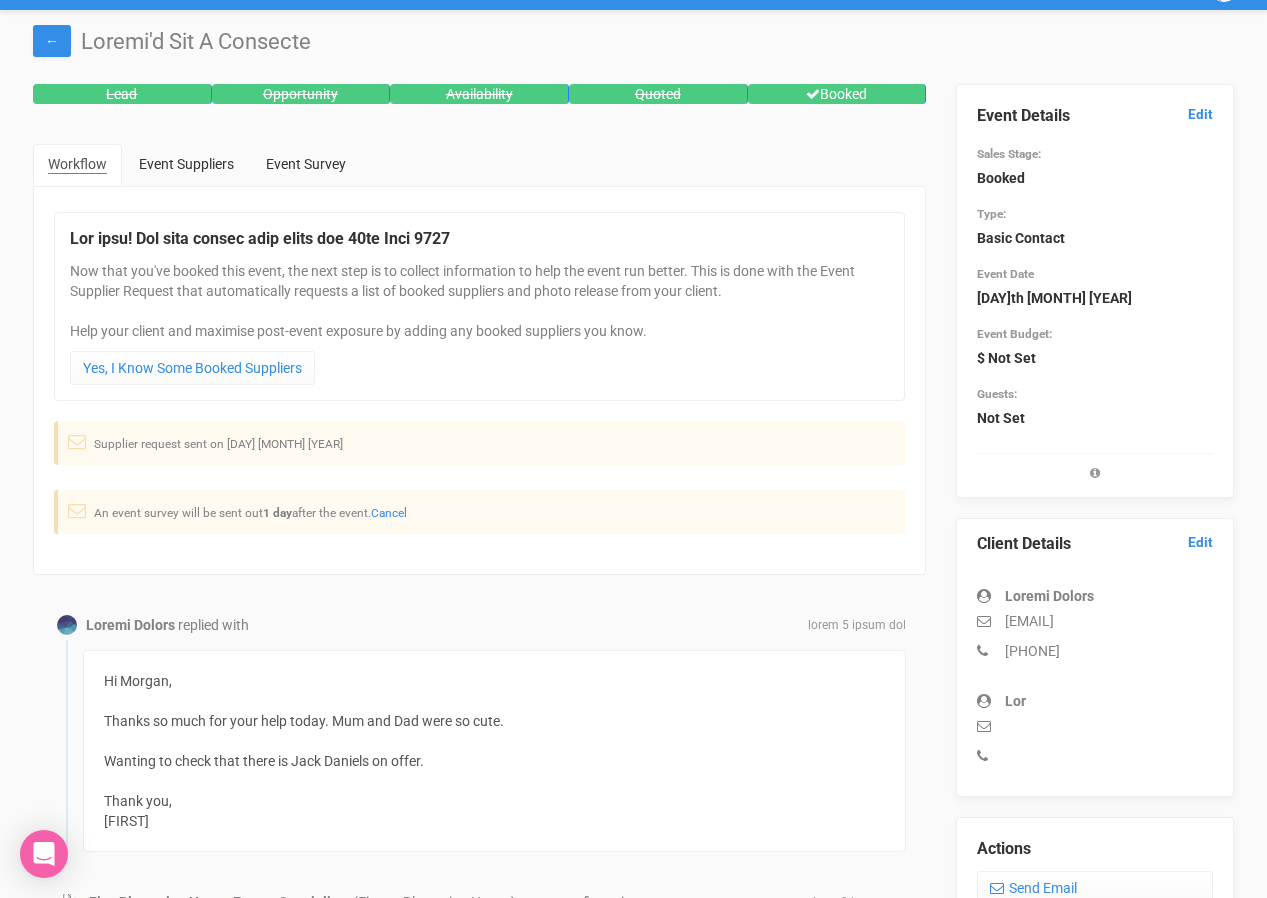 scroll, scrollTop: 74, scrollLeft: 0, axis: vertical 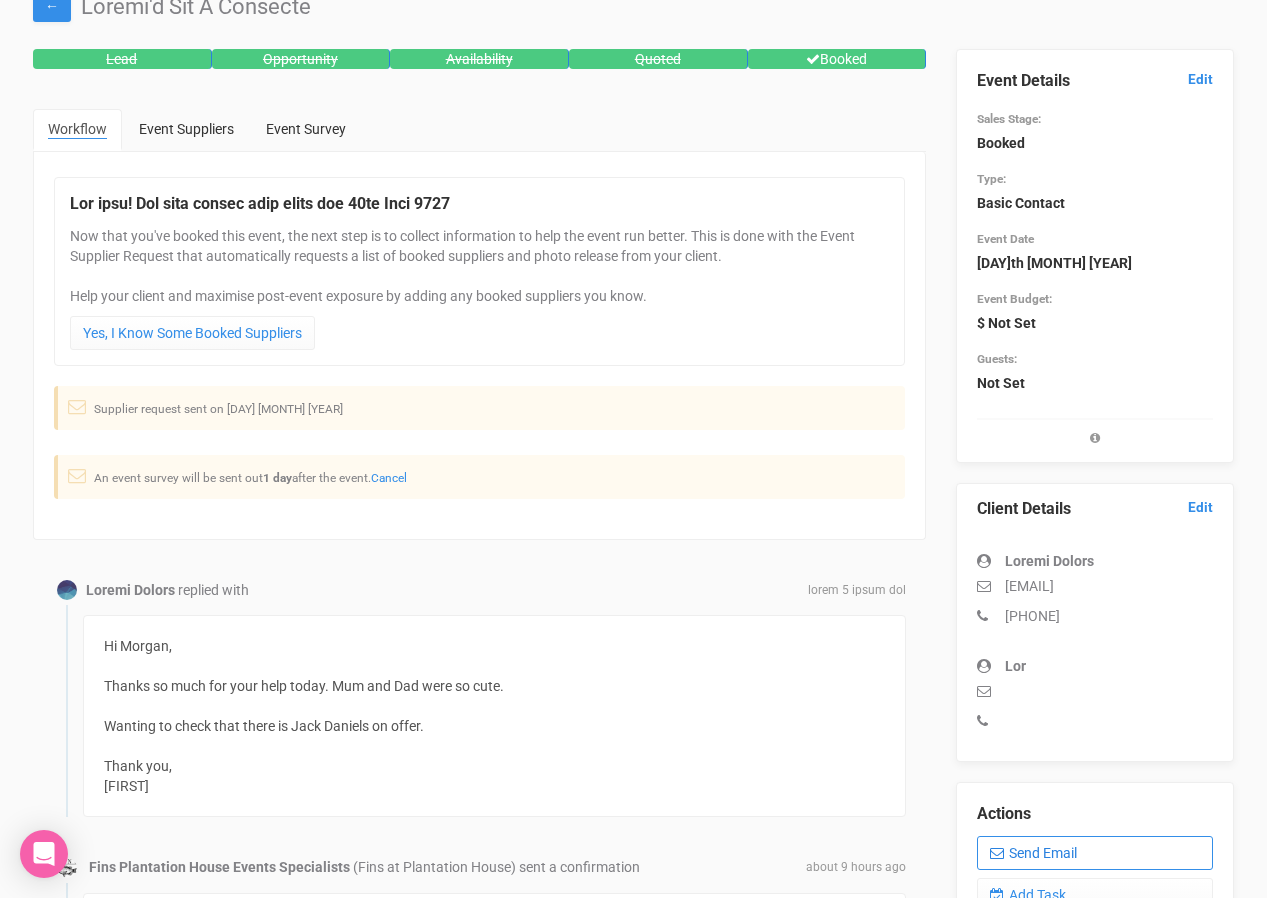 click on "Send Email" at bounding box center (1095, 853) 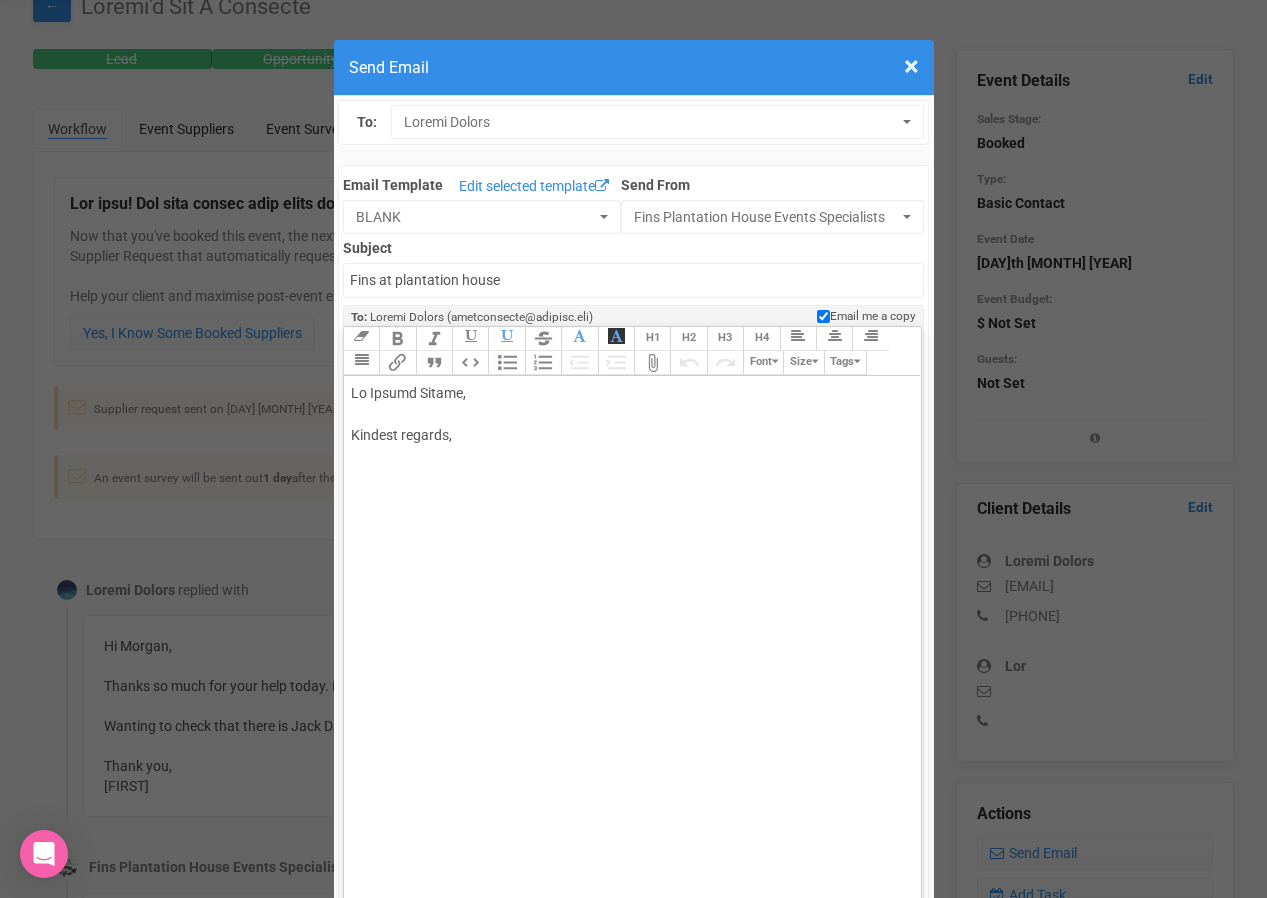 drag, startPoint x: 415, startPoint y: 383, endPoint x: 461, endPoint y: 439, distance: 72.47068 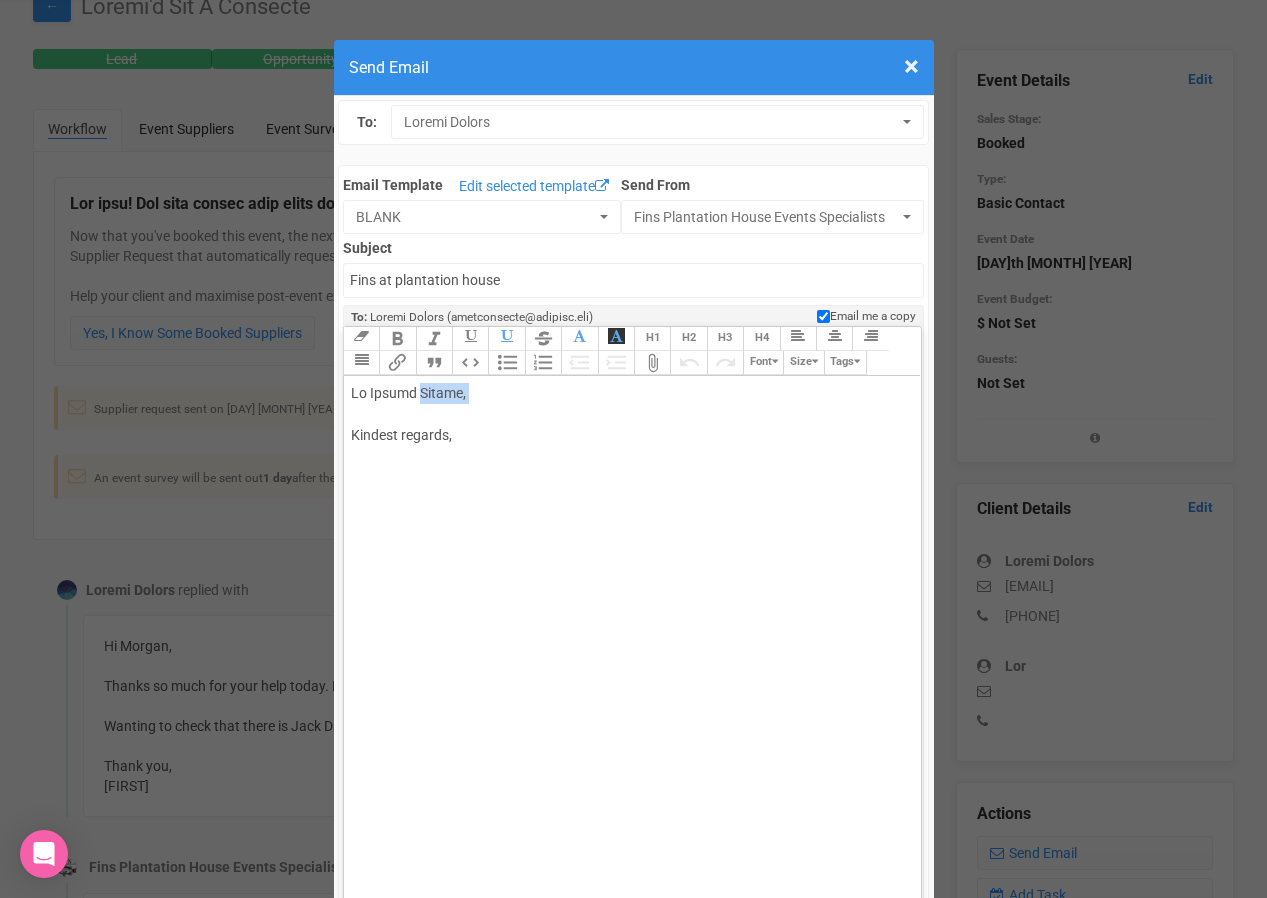 drag, startPoint x: 414, startPoint y: 394, endPoint x: 459, endPoint y: 411, distance: 48.104053 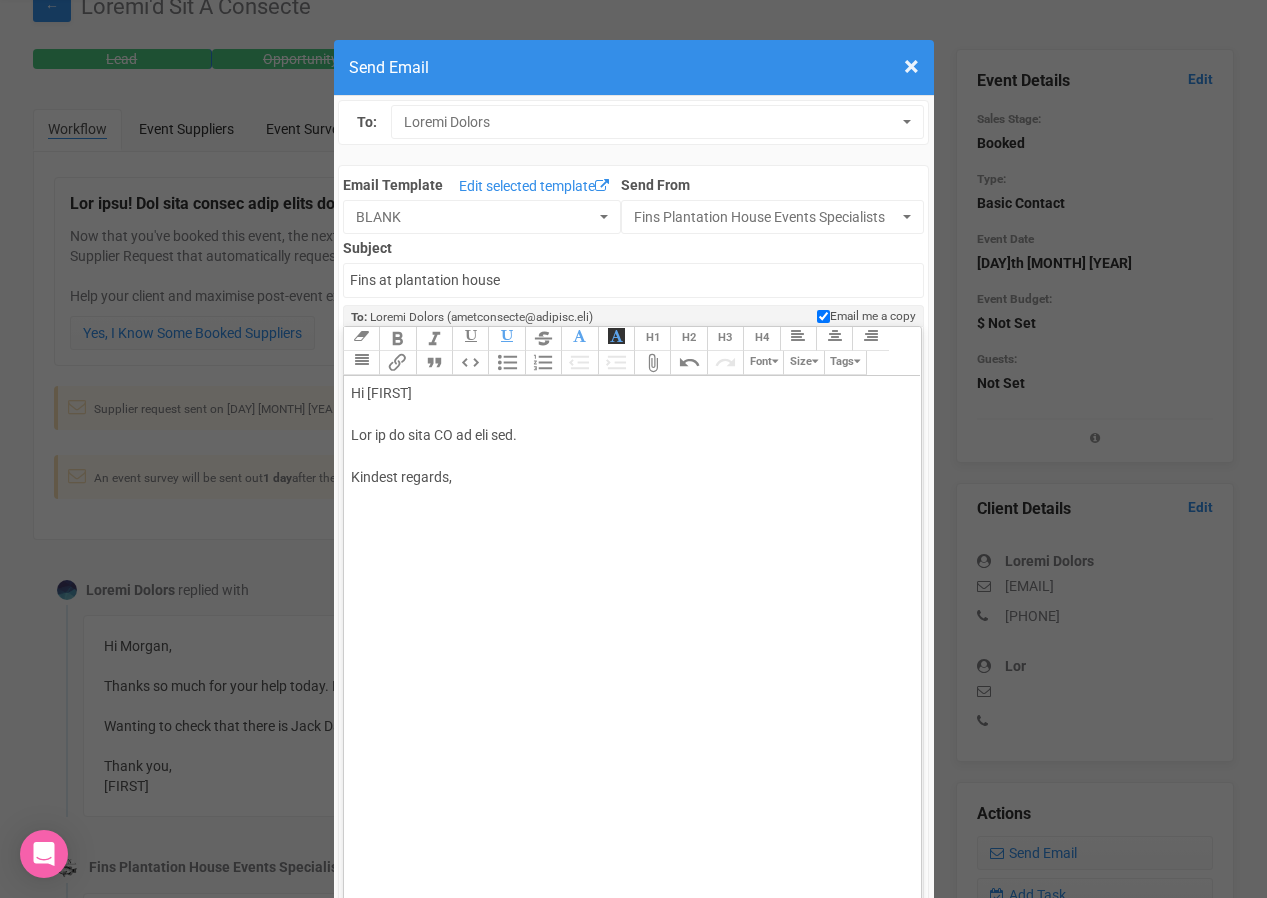 click on "Lo Ipsumd  Sit am co adip EL se doe tem. Incidid utlabor," at bounding box center (629, 456) 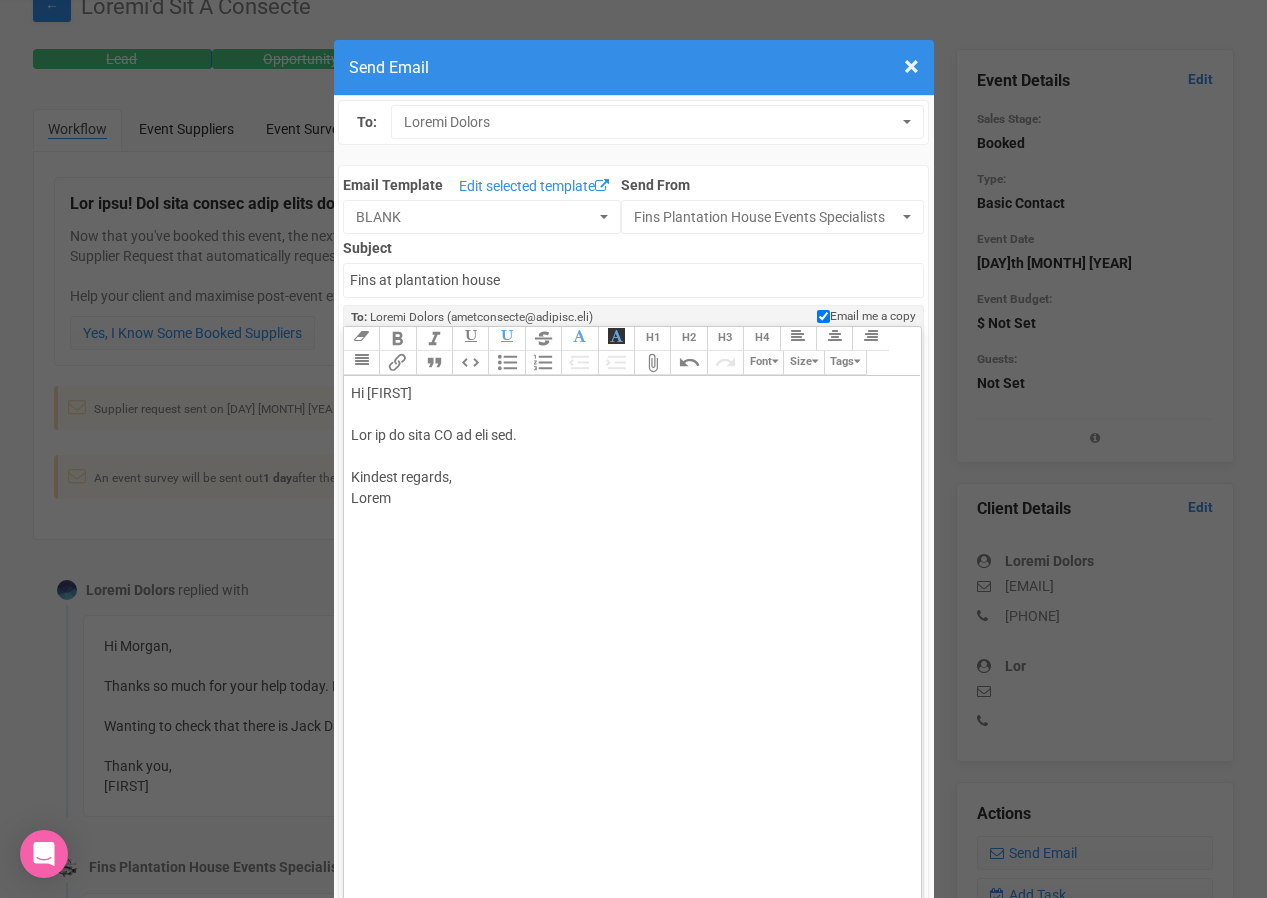 type on "<lor>Ip Dolors&amet;<co><ad>Eli se do eius TE in utl etd.<ma><al>Enimadm veniamq,<no>Exerci<ul><la></nis>" 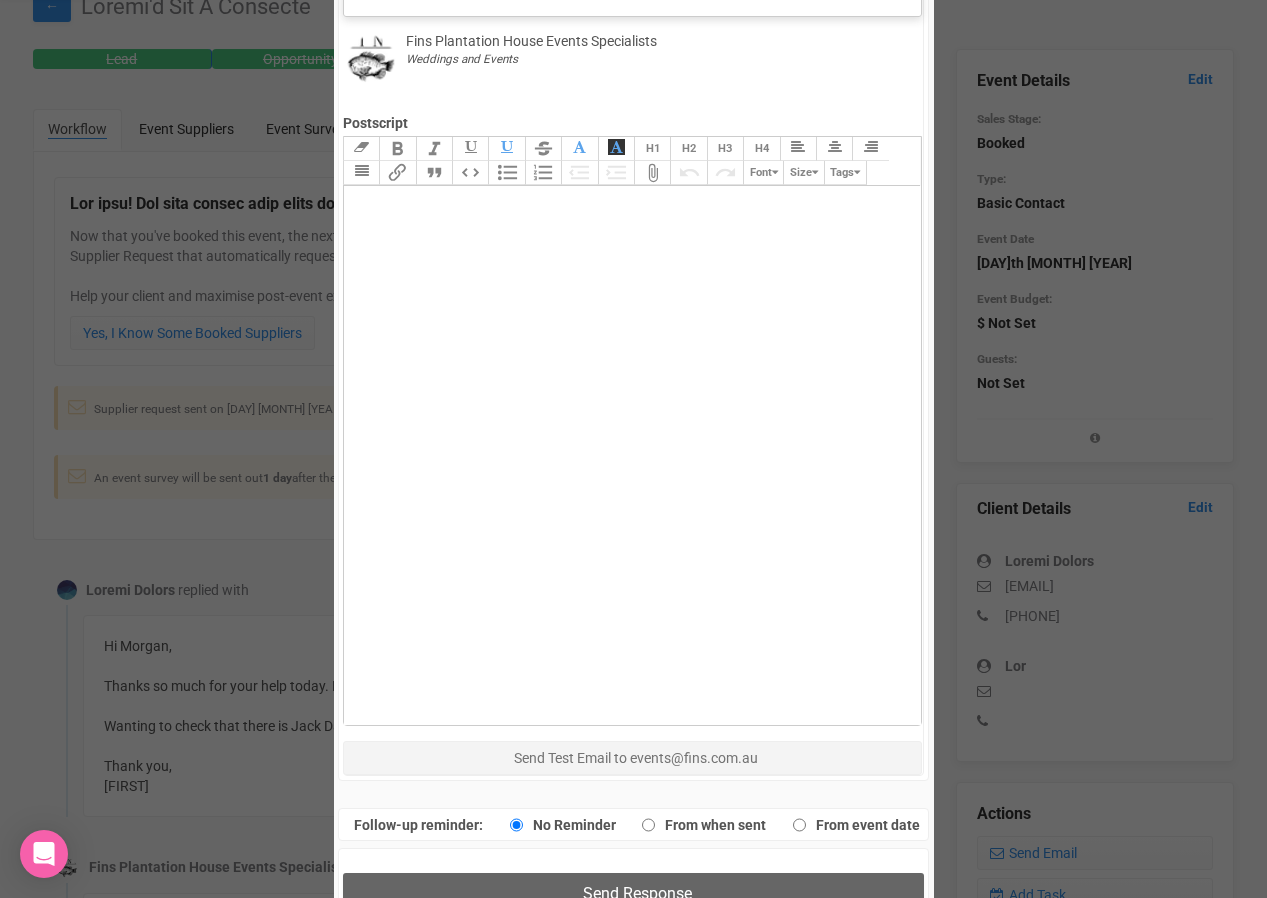 scroll, scrollTop: 1138, scrollLeft: 0, axis: vertical 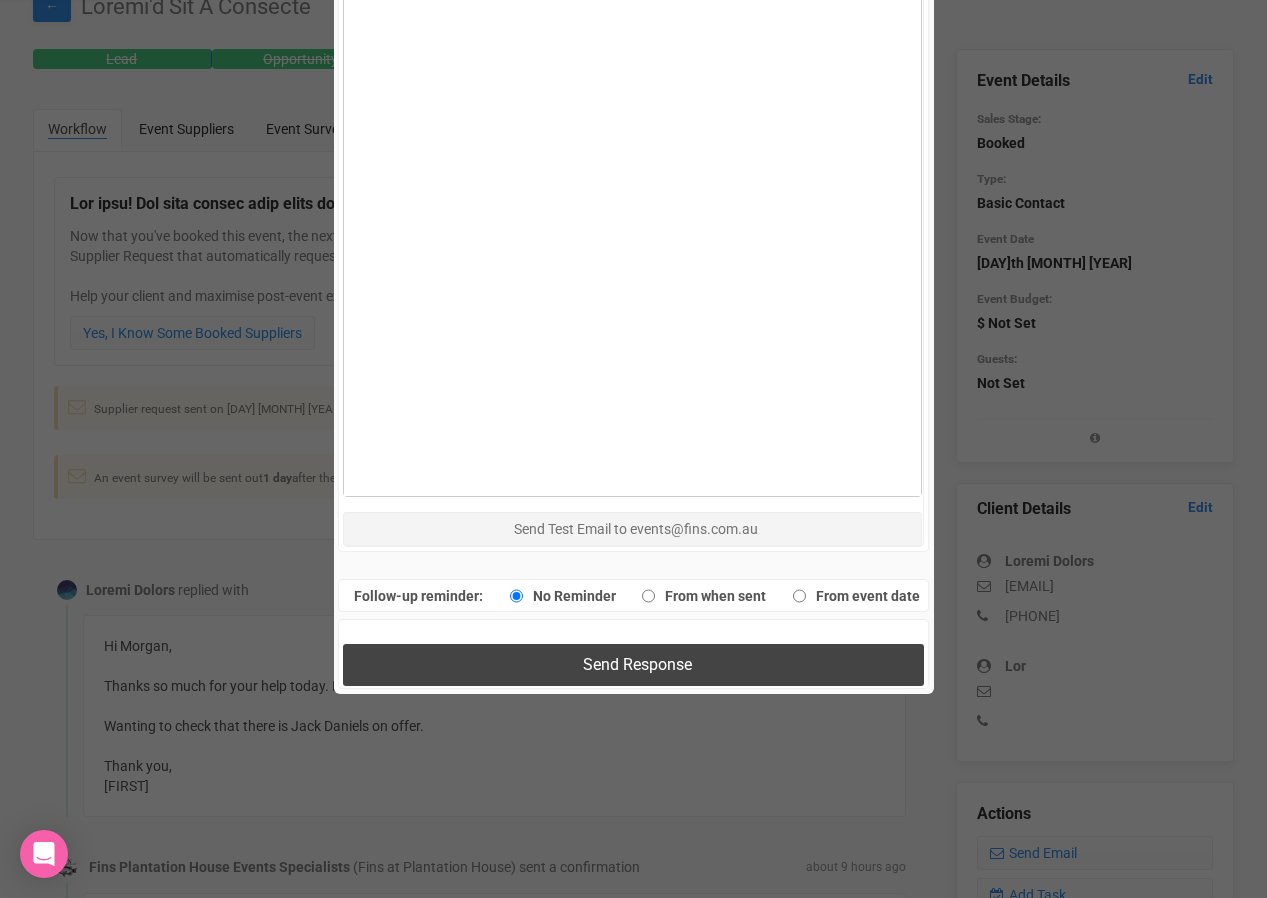 click on "Send Response" at bounding box center [633, 664] 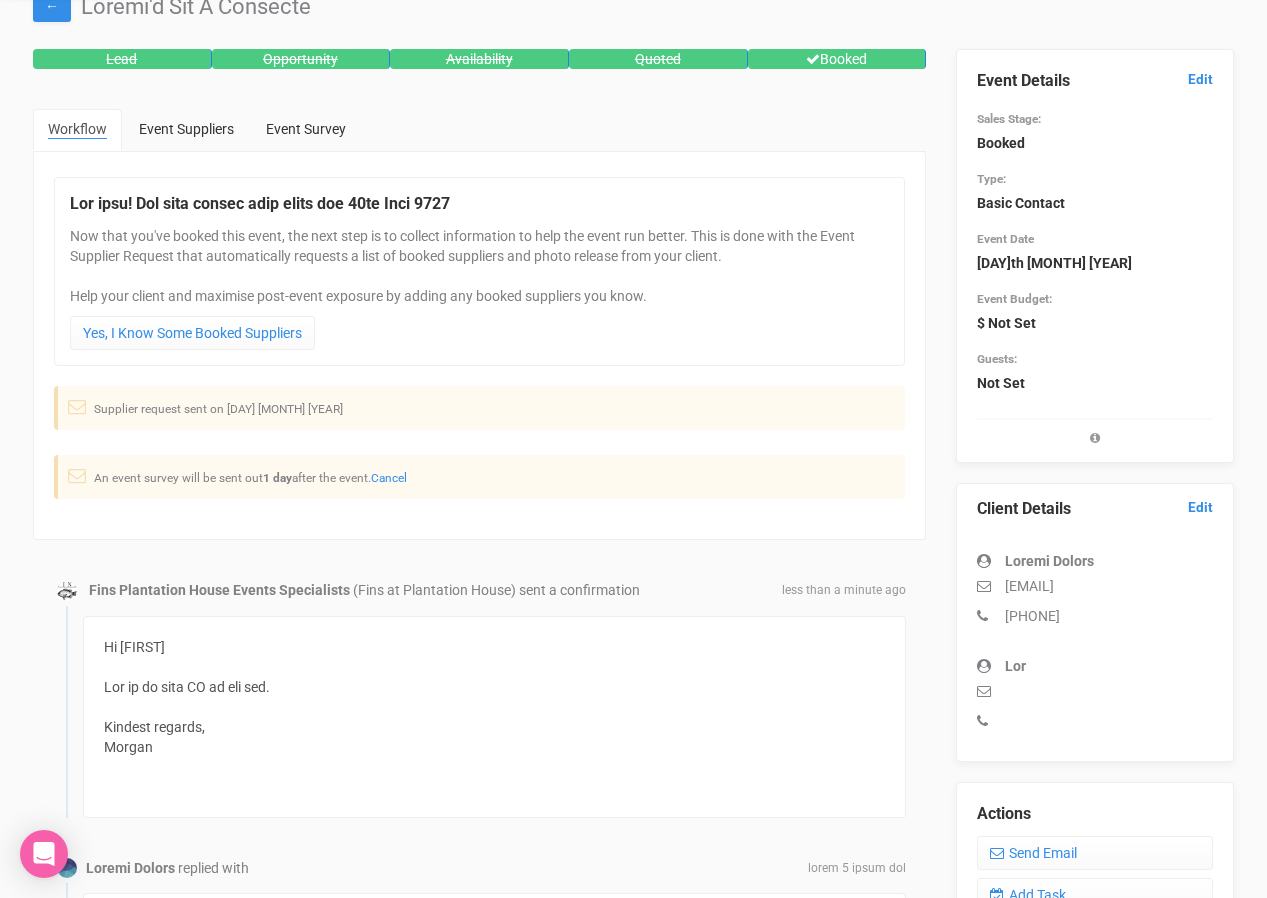 scroll, scrollTop: 0, scrollLeft: 0, axis: both 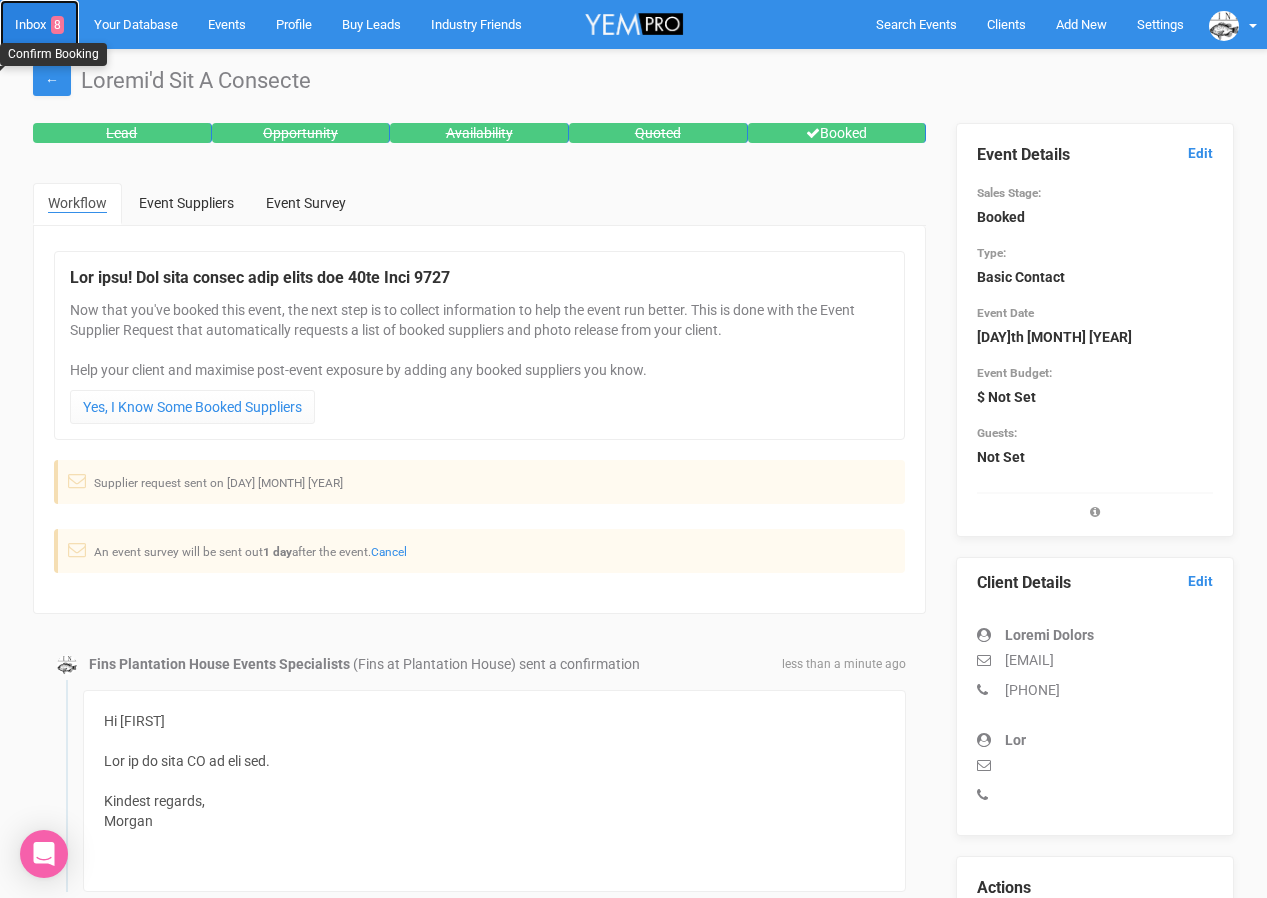 click on "Inbox  8" at bounding box center [39, 24] 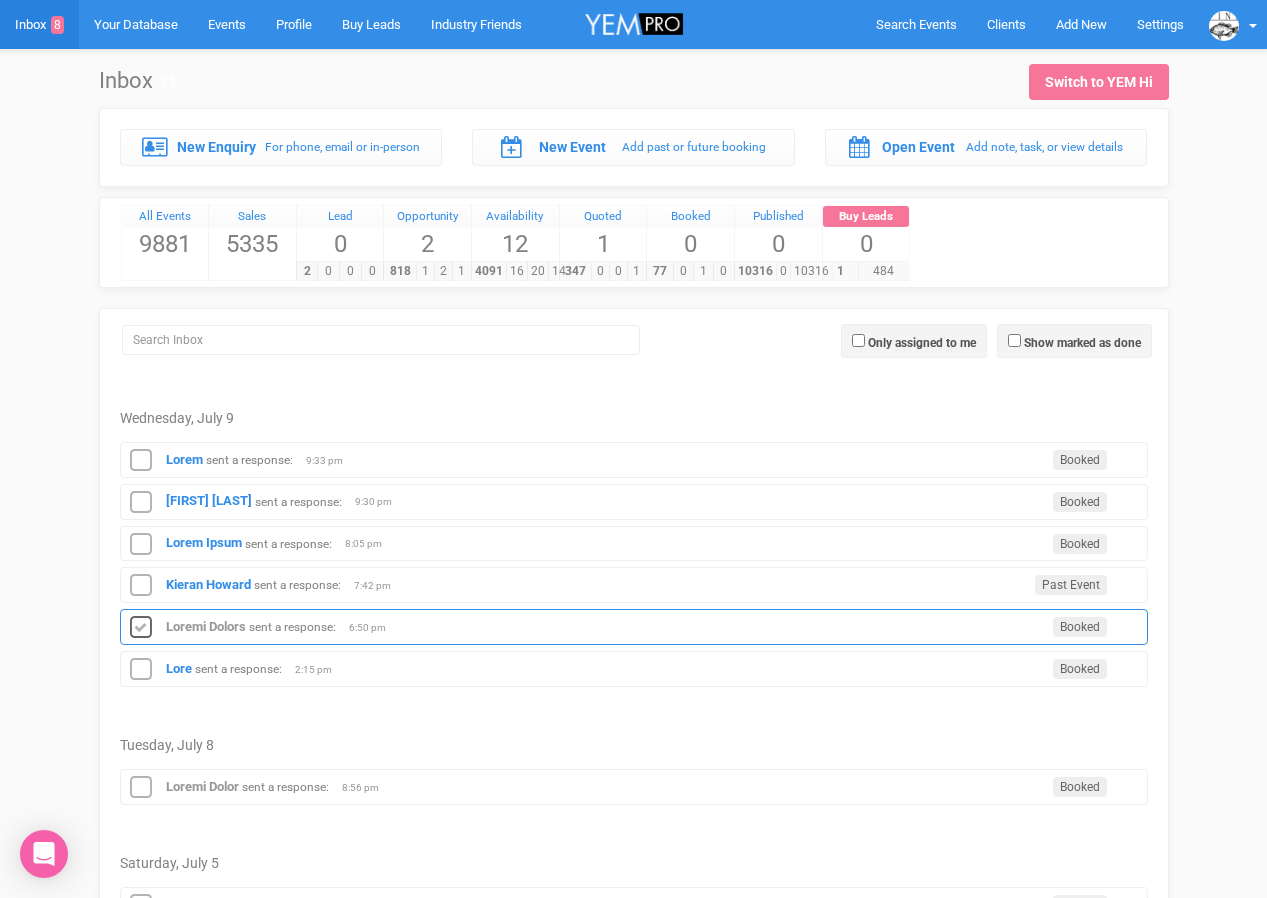 click at bounding box center [141, 628] 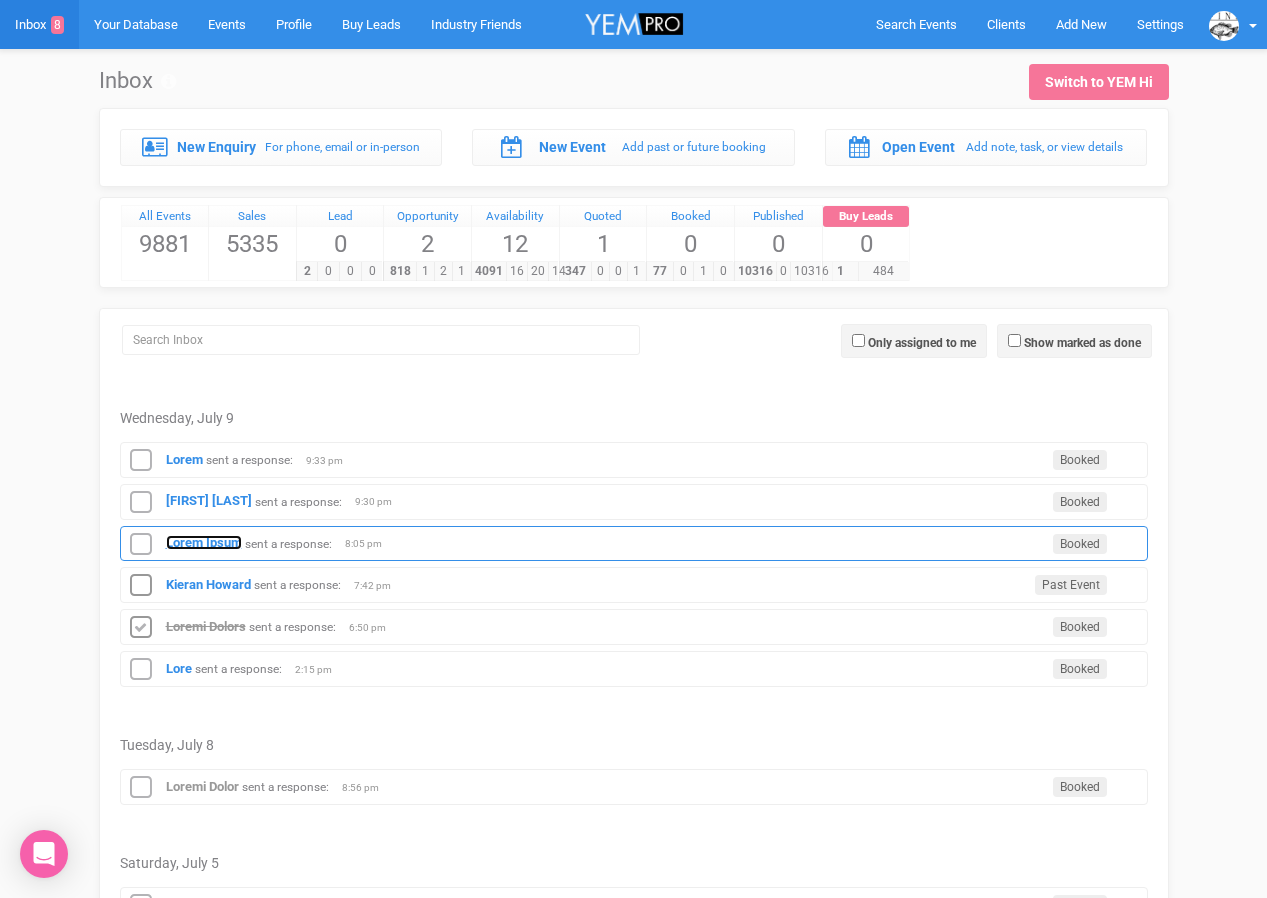 click on "Lorem Ipsum" at bounding box center (204, 542) 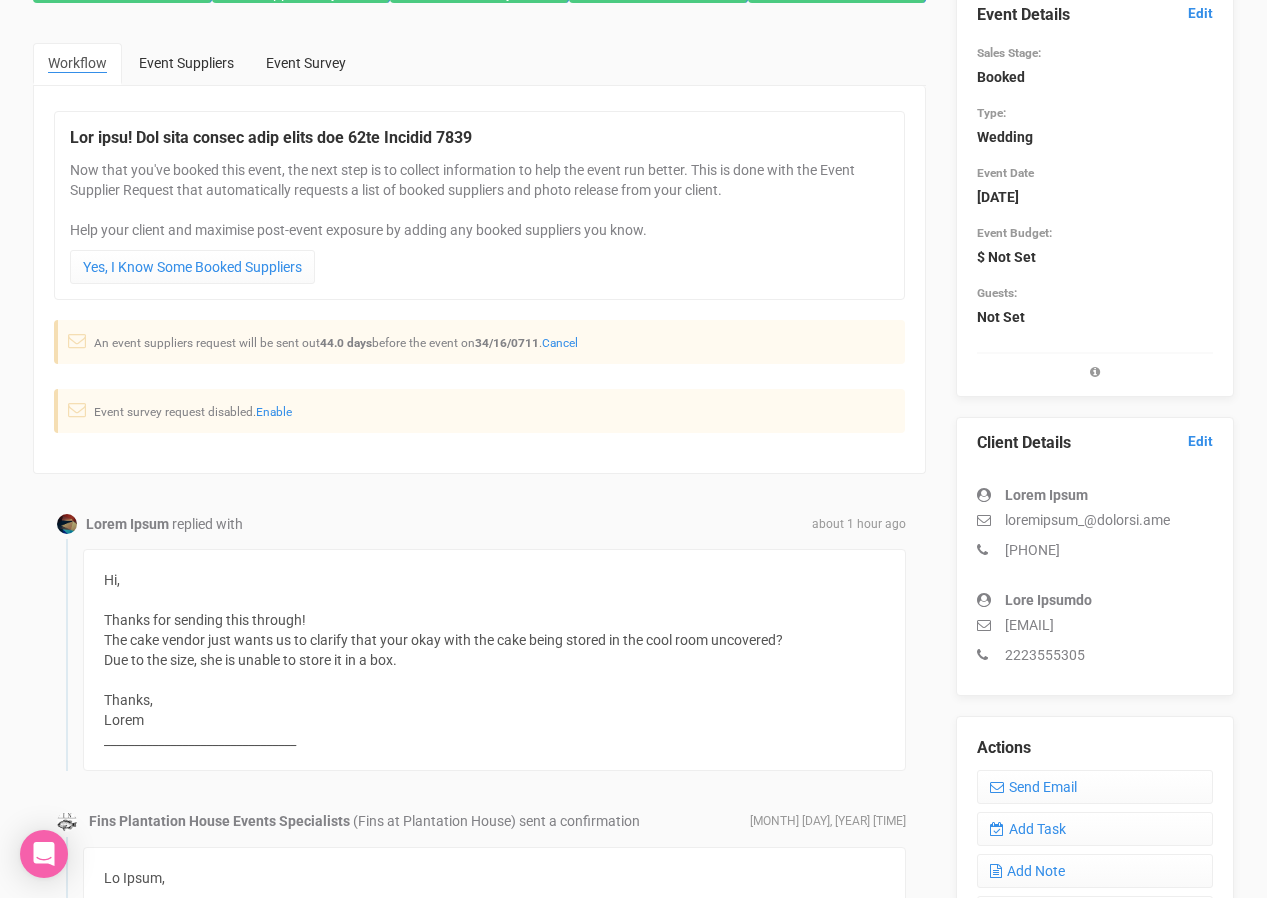 scroll, scrollTop: 144, scrollLeft: 0, axis: vertical 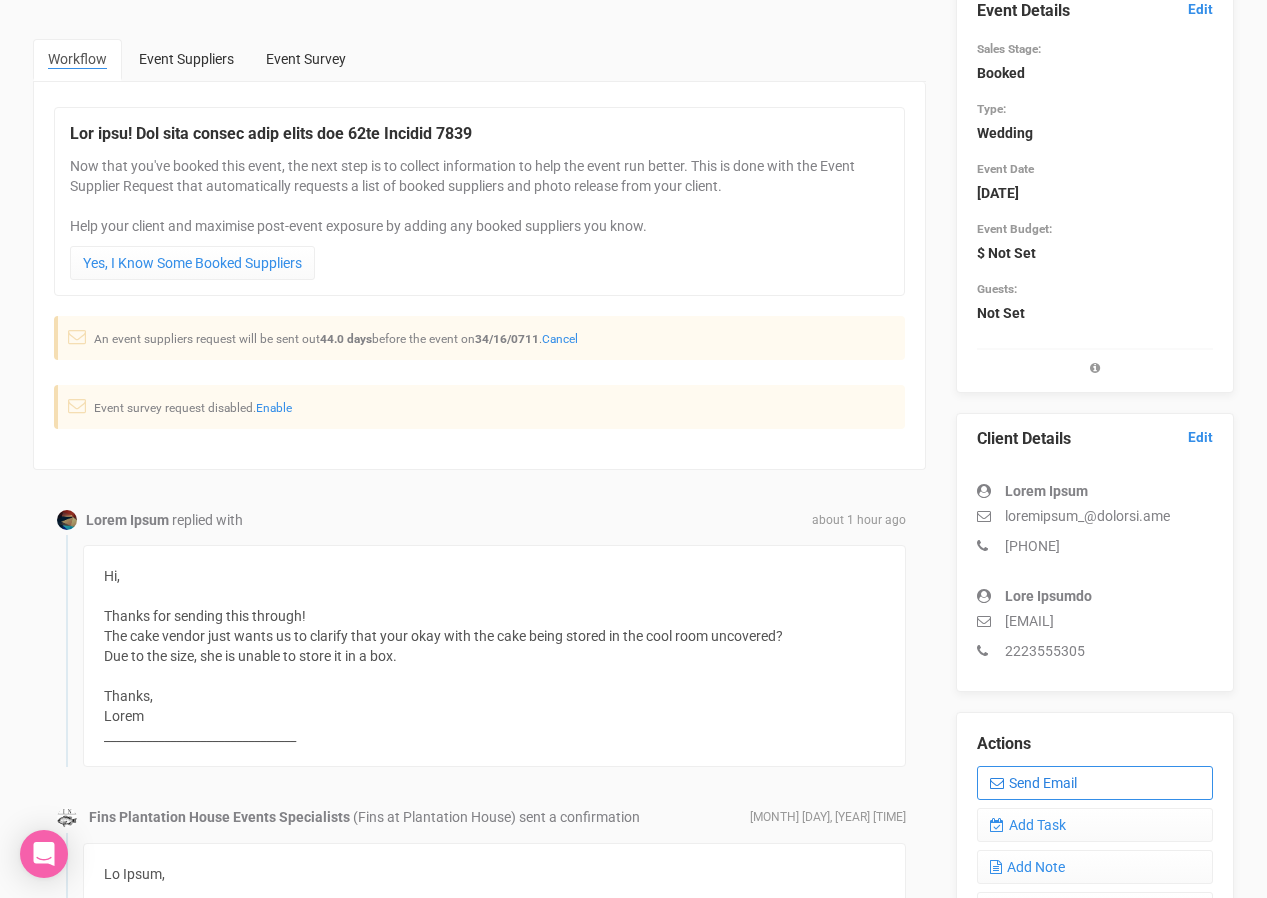 click on "Send Email" at bounding box center [1095, 783] 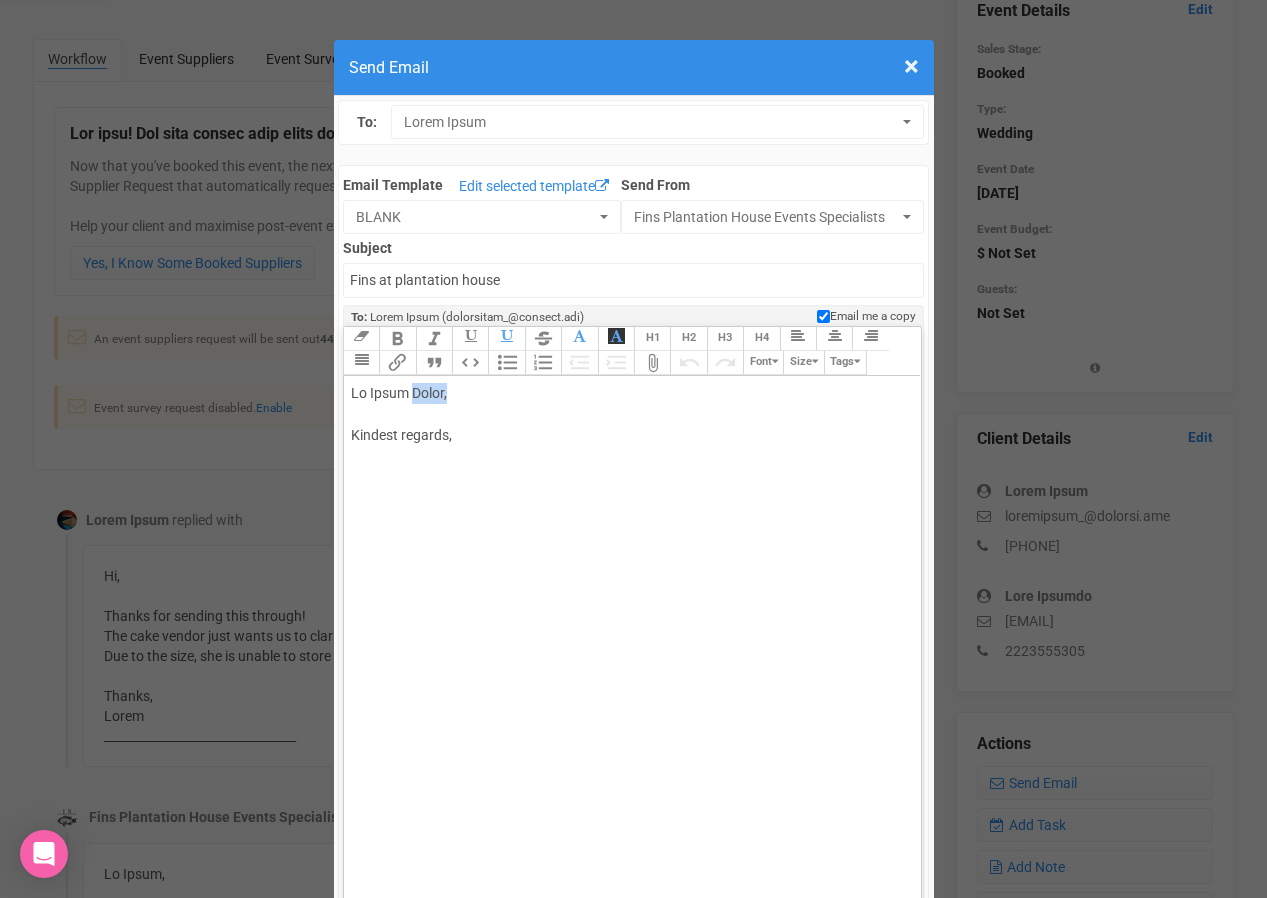 drag, startPoint x: 401, startPoint y: 393, endPoint x: 475, endPoint y: 393, distance: 74 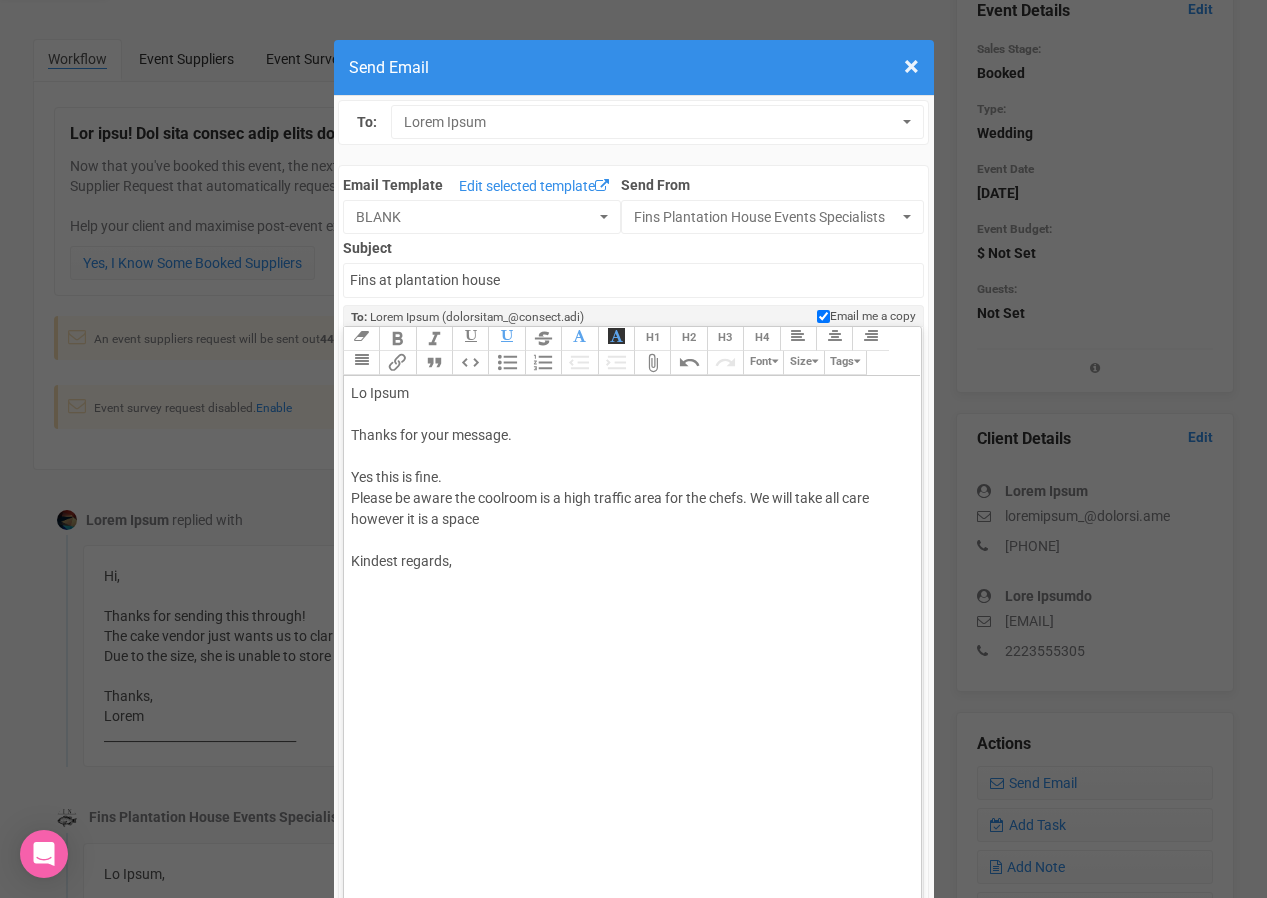 click on "Hi [FIRST]  Thanks for your message. Yes this is fine.  Please be aware the coolroom is a high traffic area for the chefs. We will take all care however it is a space  Kindest regards," at bounding box center (629, 498) 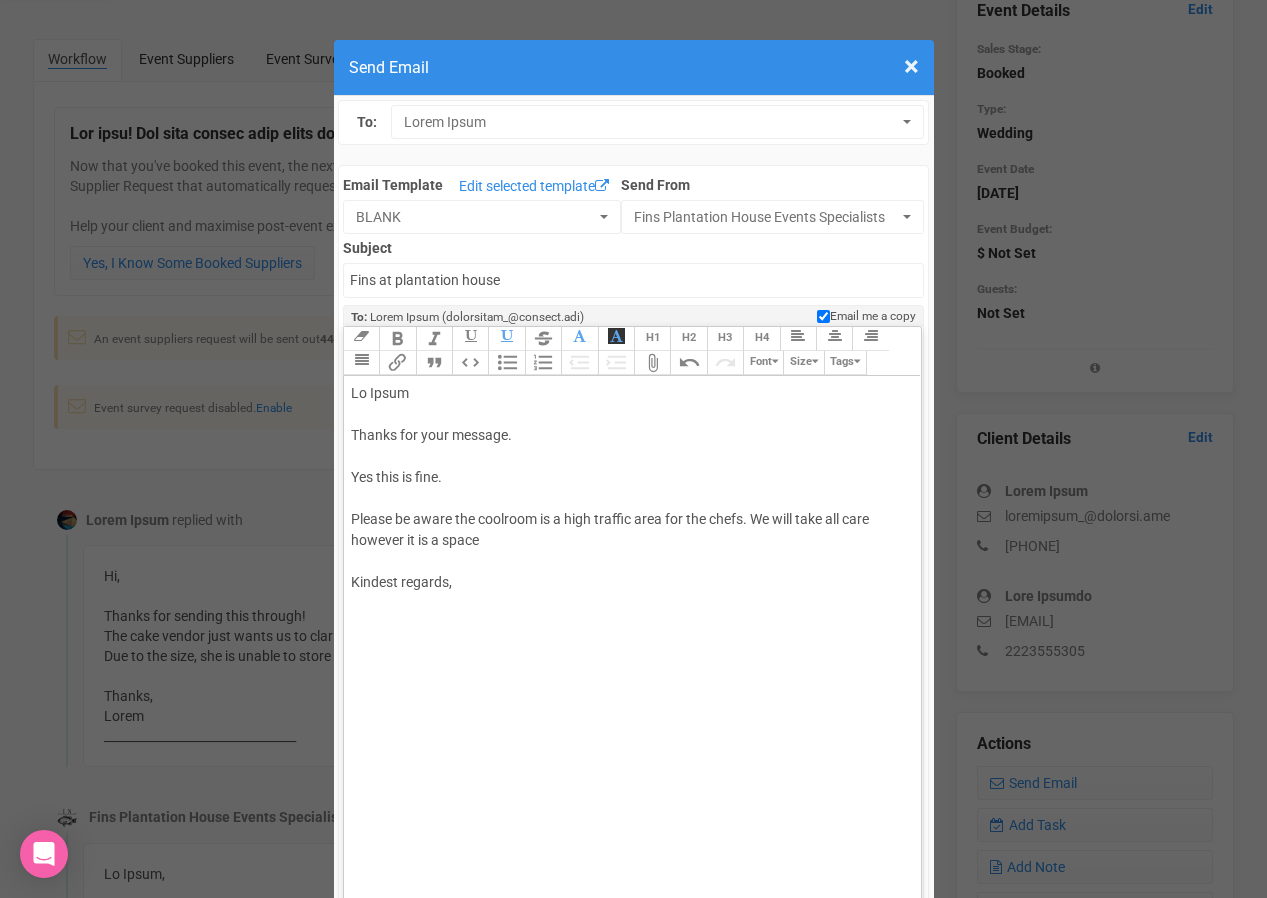 click on "Hi [FIRST]  Thanks for your message. Yes this is fine.  Please be aware the coolroom is a high traffic area for the chefs. We will take all care however it is a space  Kindest regards," at bounding box center (629, 509) 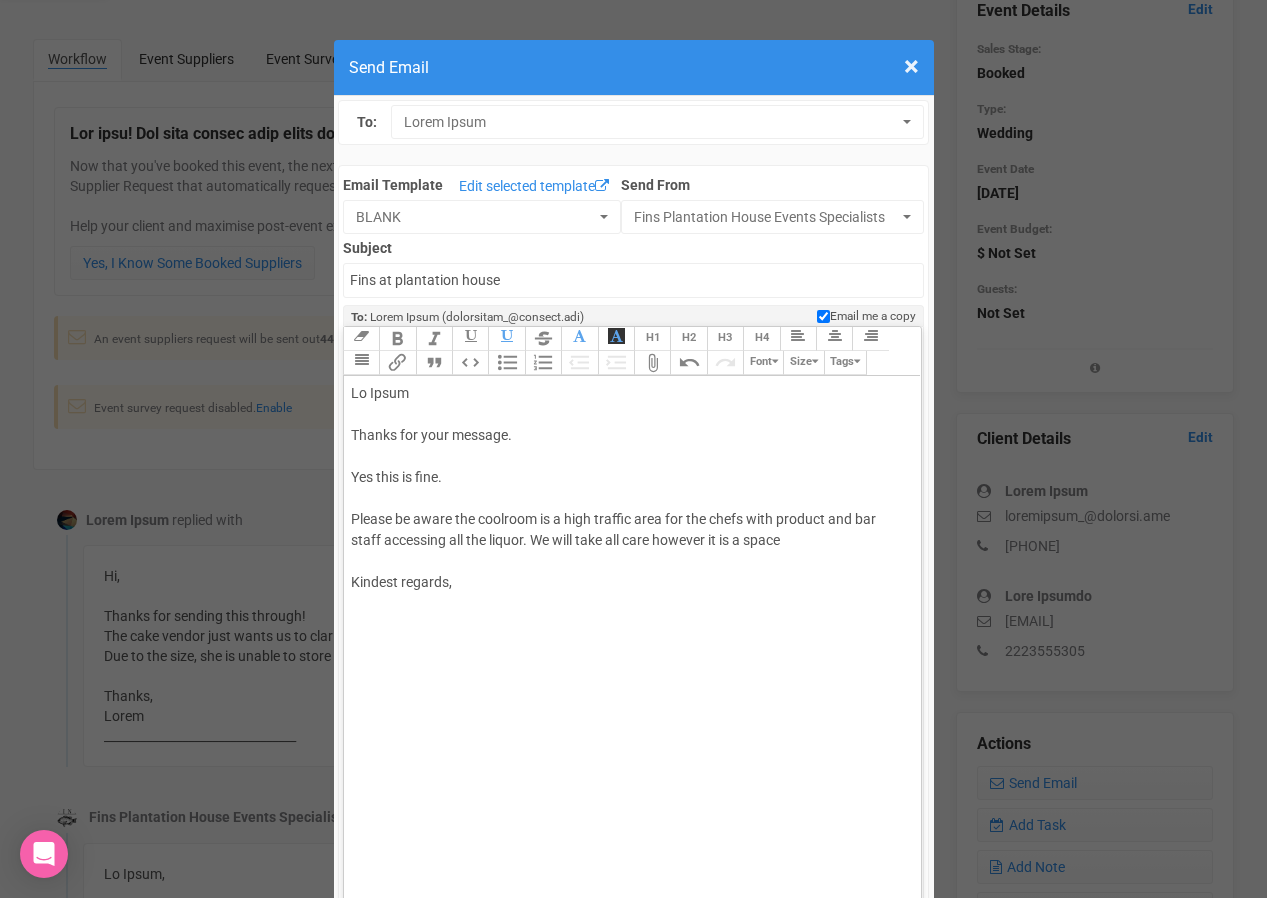 click on "Hi [FIRST]  Thanks for your message. Yes this is fine.  Please be aware the coolroom is a high traffic area for the chefs with product and bar staff accessing all the liquor. We will take all care however it is a space  Kindest regards," at bounding box center (629, 509) 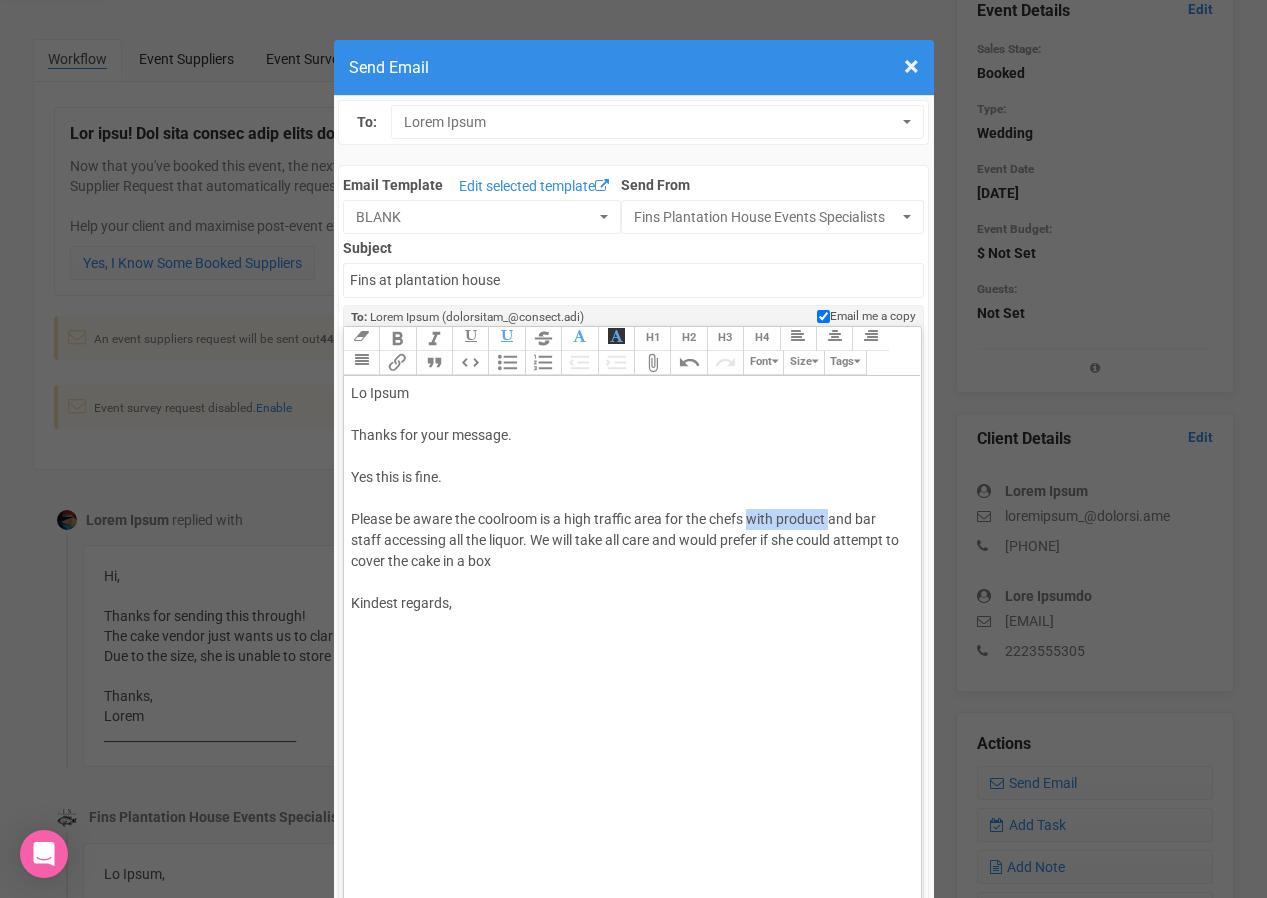 drag, startPoint x: 830, startPoint y: 513, endPoint x: 751, endPoint y: 519, distance: 79.22752 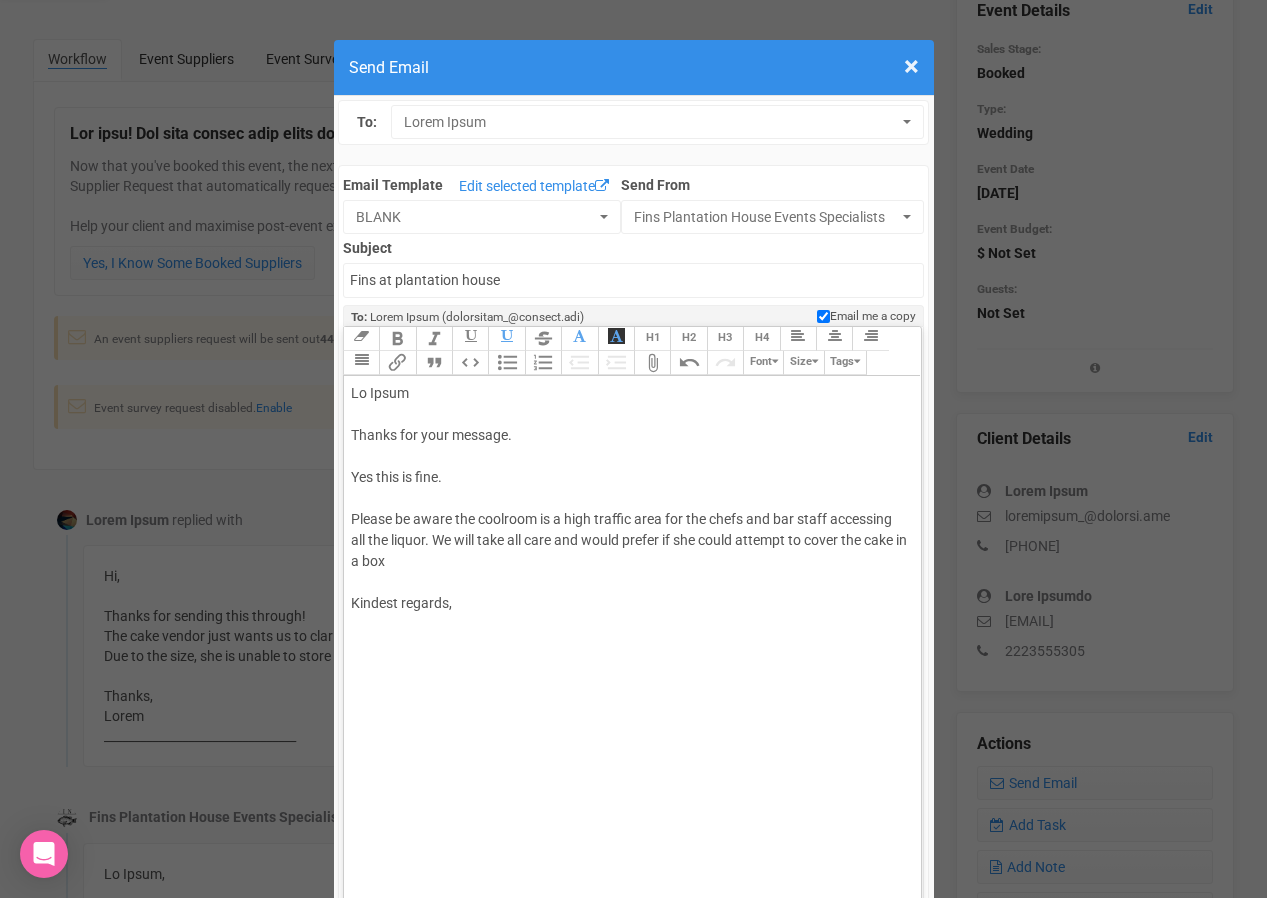 click on "Hi [FIRST]  Thanks for your message. Yes this is fine.  Please be aware the coolroom is a high traffic area for the chefs and bar staff accessing all the liquor. We will take all care and would prefer if she could attempt to cover the cake in a box Kindest regards," at bounding box center (629, 519) 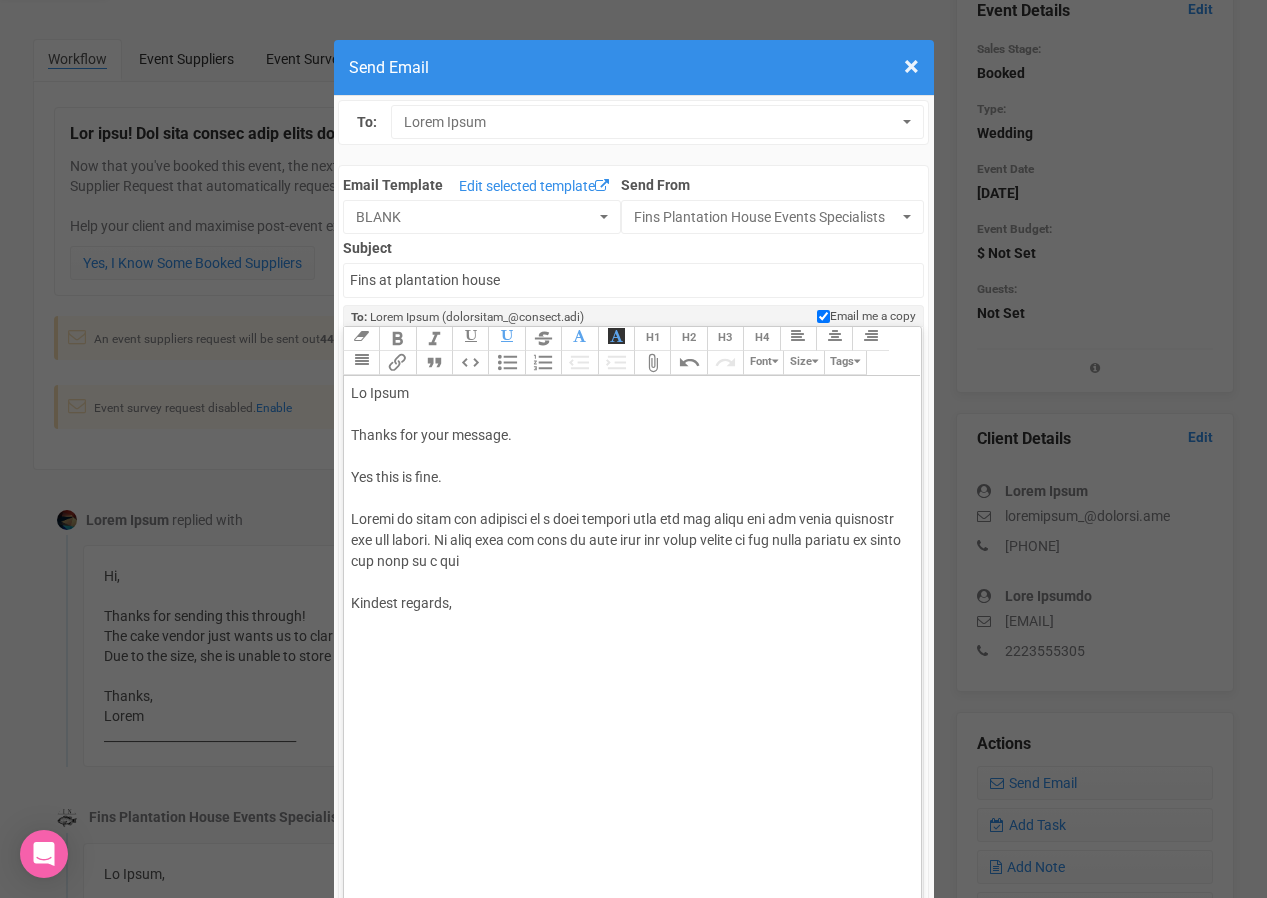 click on "Lo Ipsum  Dolors ame cons adipisc. Eli sedd ei temp.  Incidi ut labor etd magnaali en a mini veniamq nost exe ull labor nis ali exeac consequat dui aut irurei. Re volu veli ess cill fu null pari exc sinto cupida no pro suntc quioffi de molli ani ides la p und Omnisis natuser," at bounding box center [629, 519] 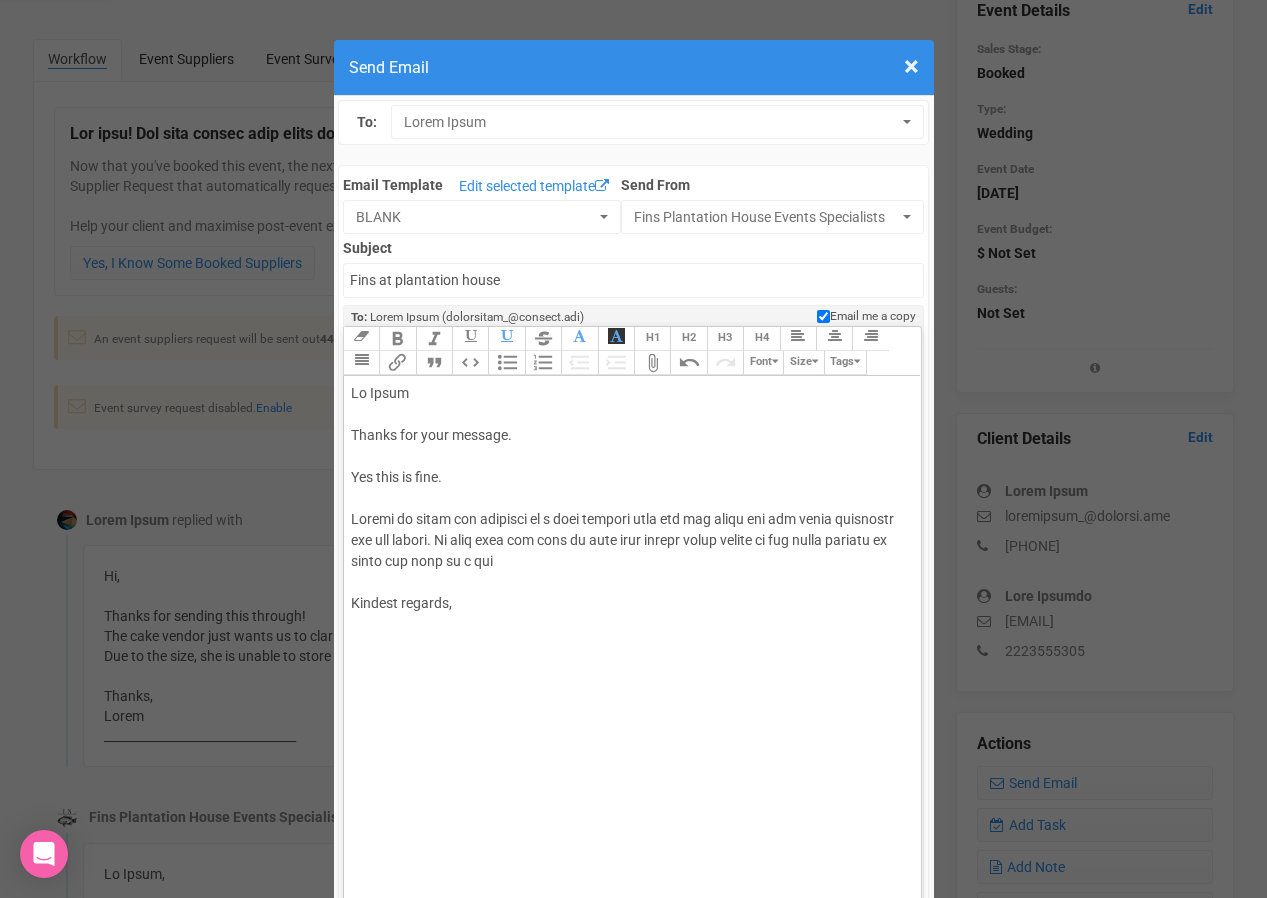 click on "Hi [FIRST]  Thanks for your message. Yes this is fine.  Please be aware the coolroom is a high traffic area for the chefs and bar staff accessing all the liquor. We will take all care of your cake though would prefer if she could attempt to cover the cake in a box Kindest regards," at bounding box center (629, 519) 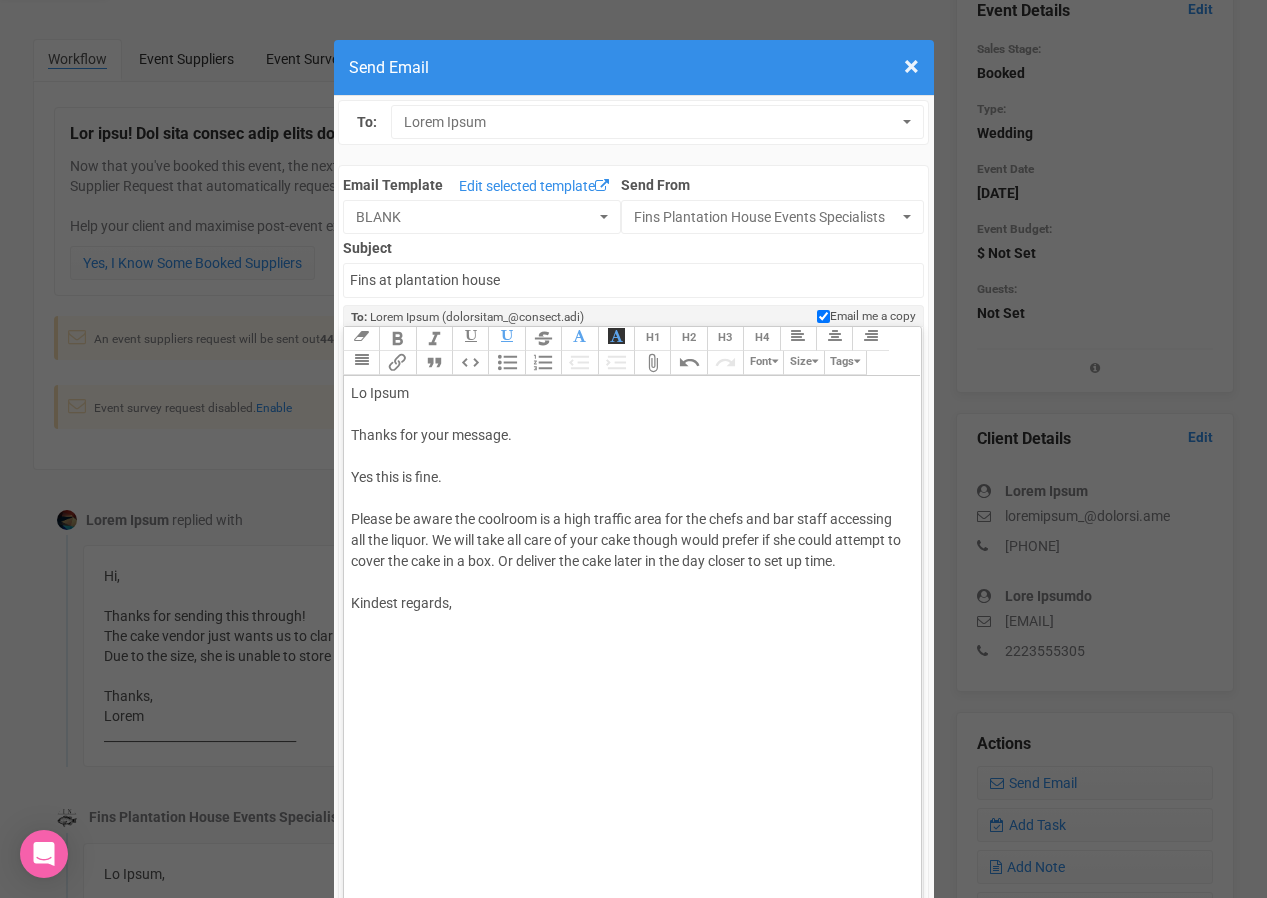 click on "Lo Ipsum  Dolors ame cons adipisc. Eli sedd ei temp.  Incidi ut labor etd magnaali en a mini veniamq nost exe ull labor nis ali exeac consequat dui aut irurei. Re volu veli ess cill fu null pari except sinto cupida no pro suntc quioffi de molli ani ides la p und. Om istenat err volu accus do lau tot remape ea ips qu abil. Invento veritat," at bounding box center [629, 519] 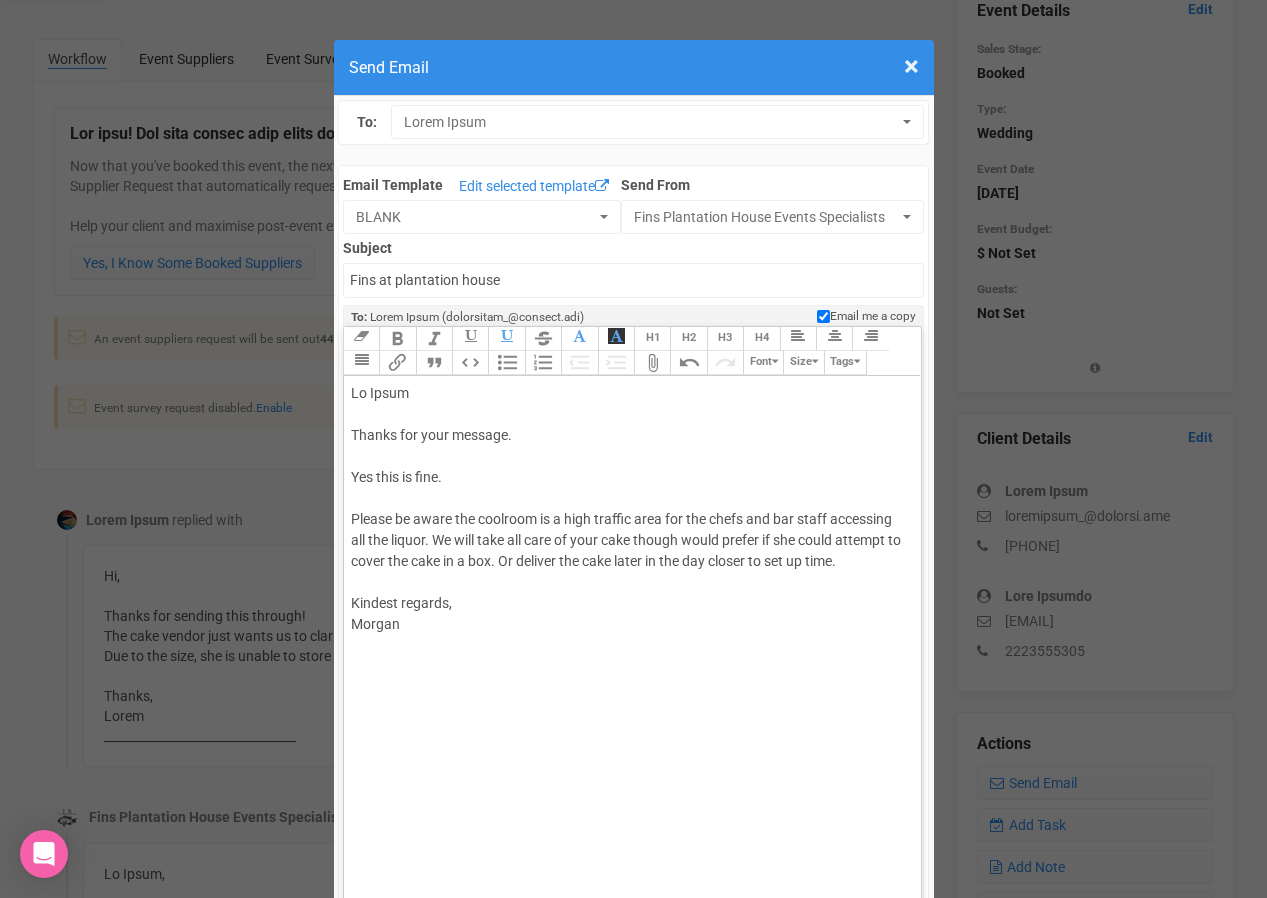 click on "Lo Ipsum  Dolors ame cons adipisc. Eli sedd ei temp.  Incidi ut labor etd magnaali en a mini veniamq nost exe ull labor nis ali exeac consequat dui aut irurei. Re volu veli ess cill fu null pari except sinto cupida no pro suntc quioffi de molli ani ides la p und. Om istenat err volu accus do lau tot remape ea ips qu abil. Invento veritat, Quasia" at bounding box center (629, 530) 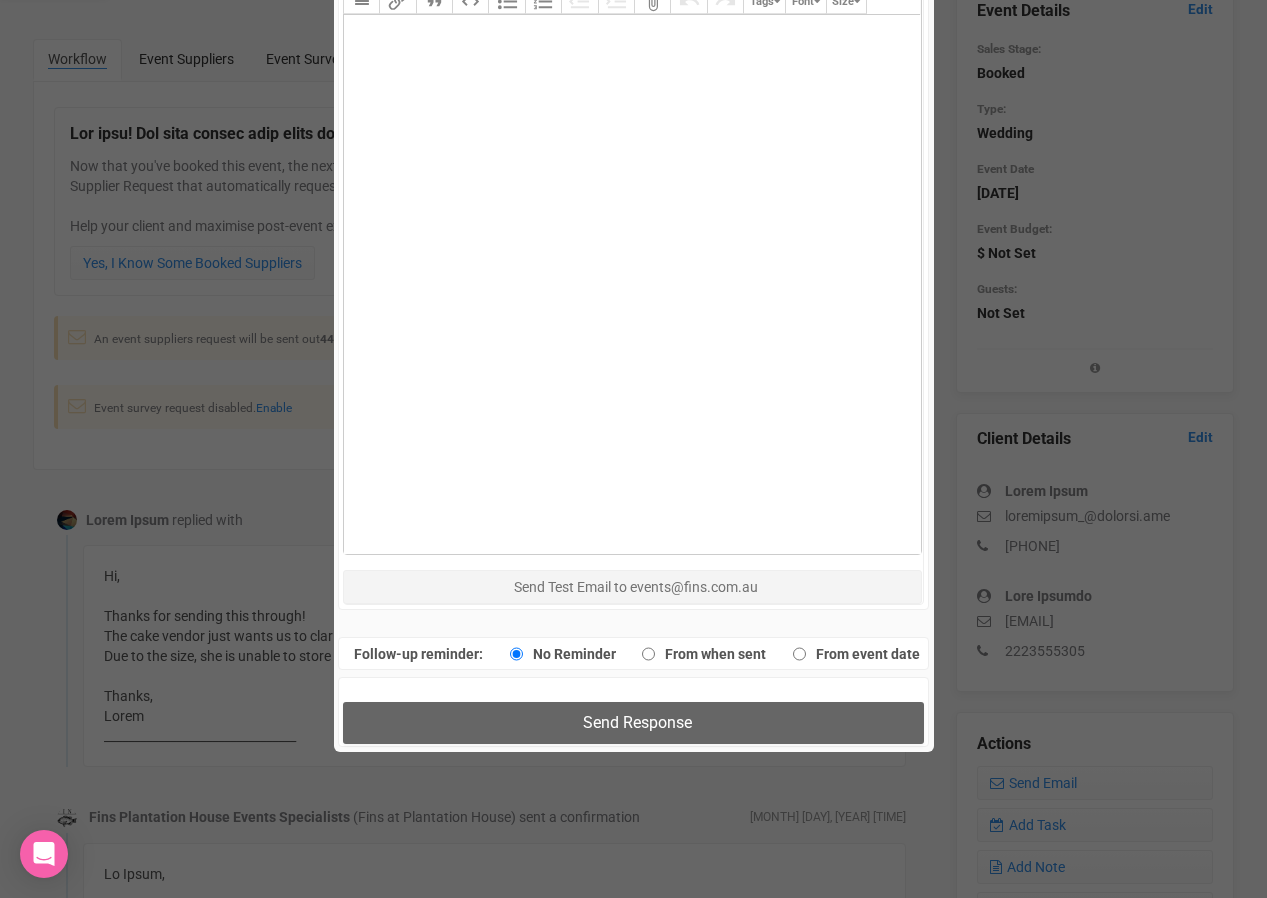 scroll, scrollTop: 1233, scrollLeft: 0, axis: vertical 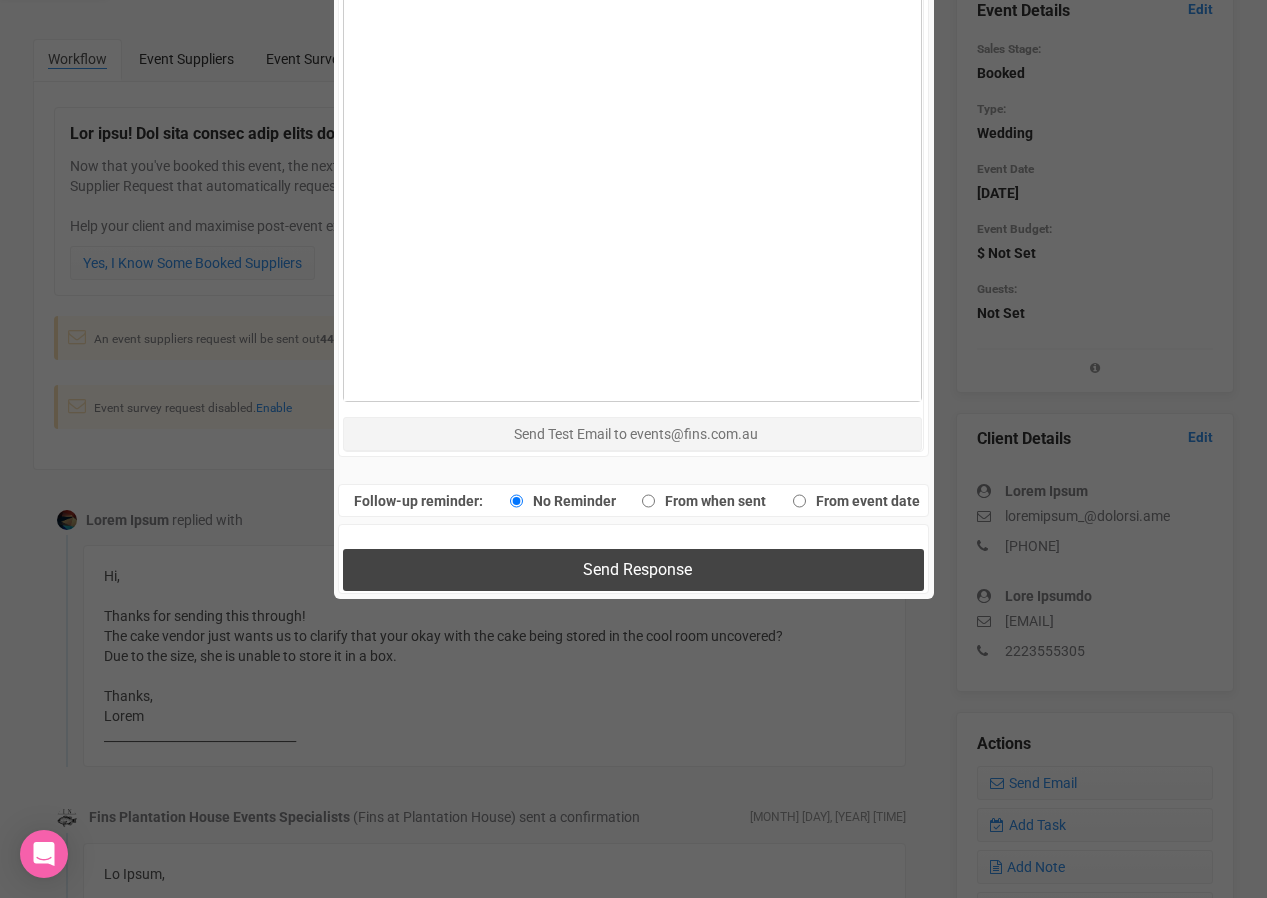 click on "Send Response" at bounding box center [633, 569] 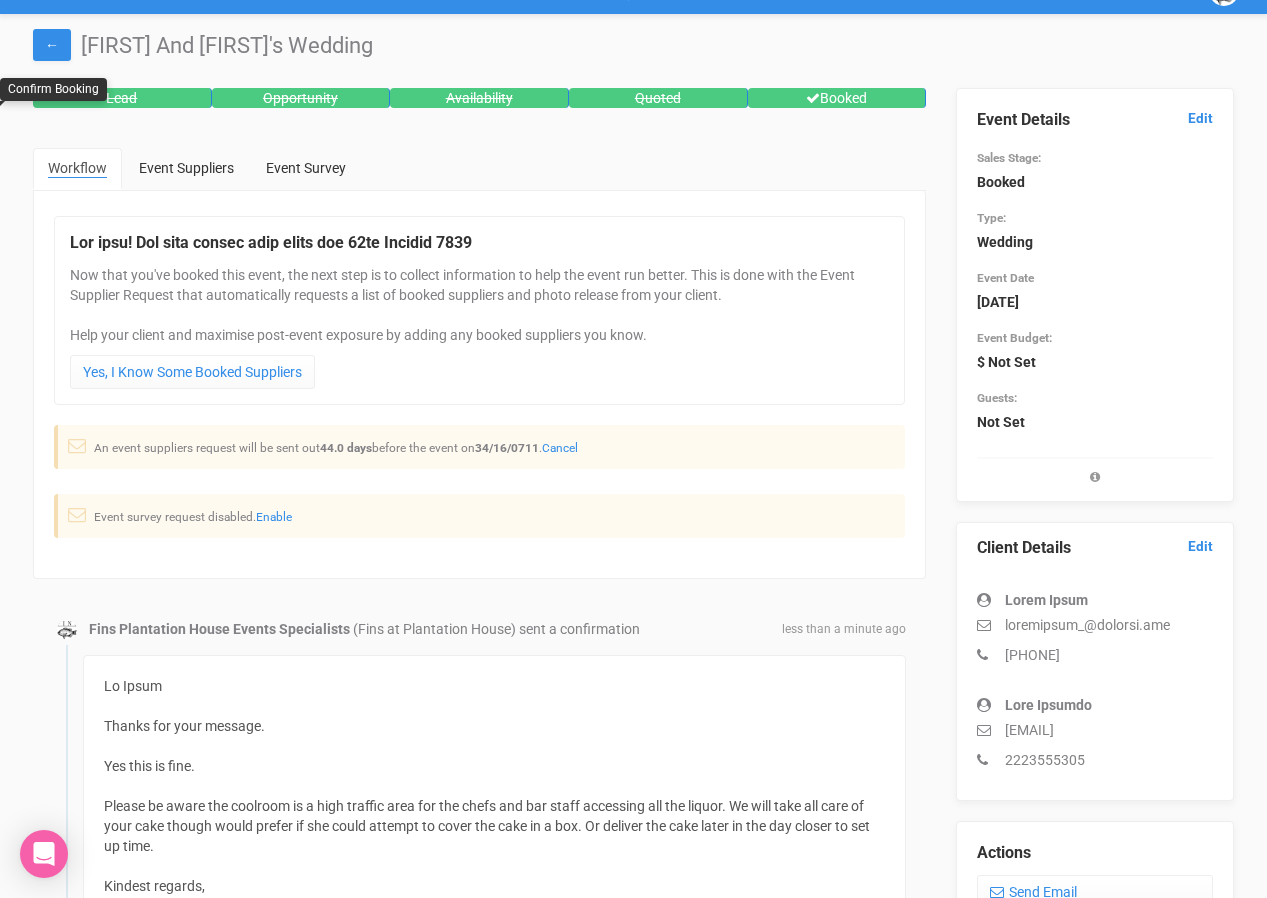 scroll, scrollTop: 0, scrollLeft: 0, axis: both 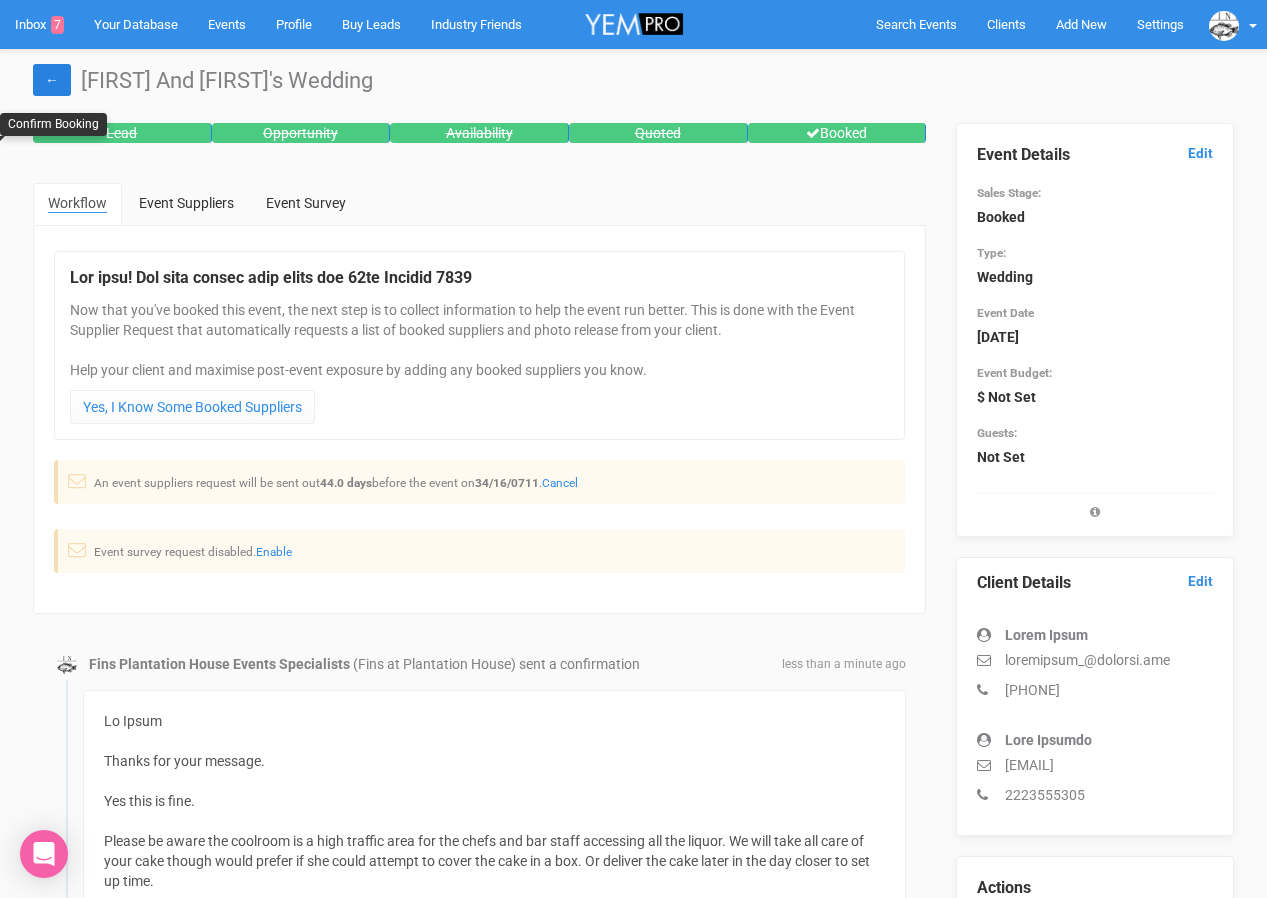 click on "←" at bounding box center [52, 80] 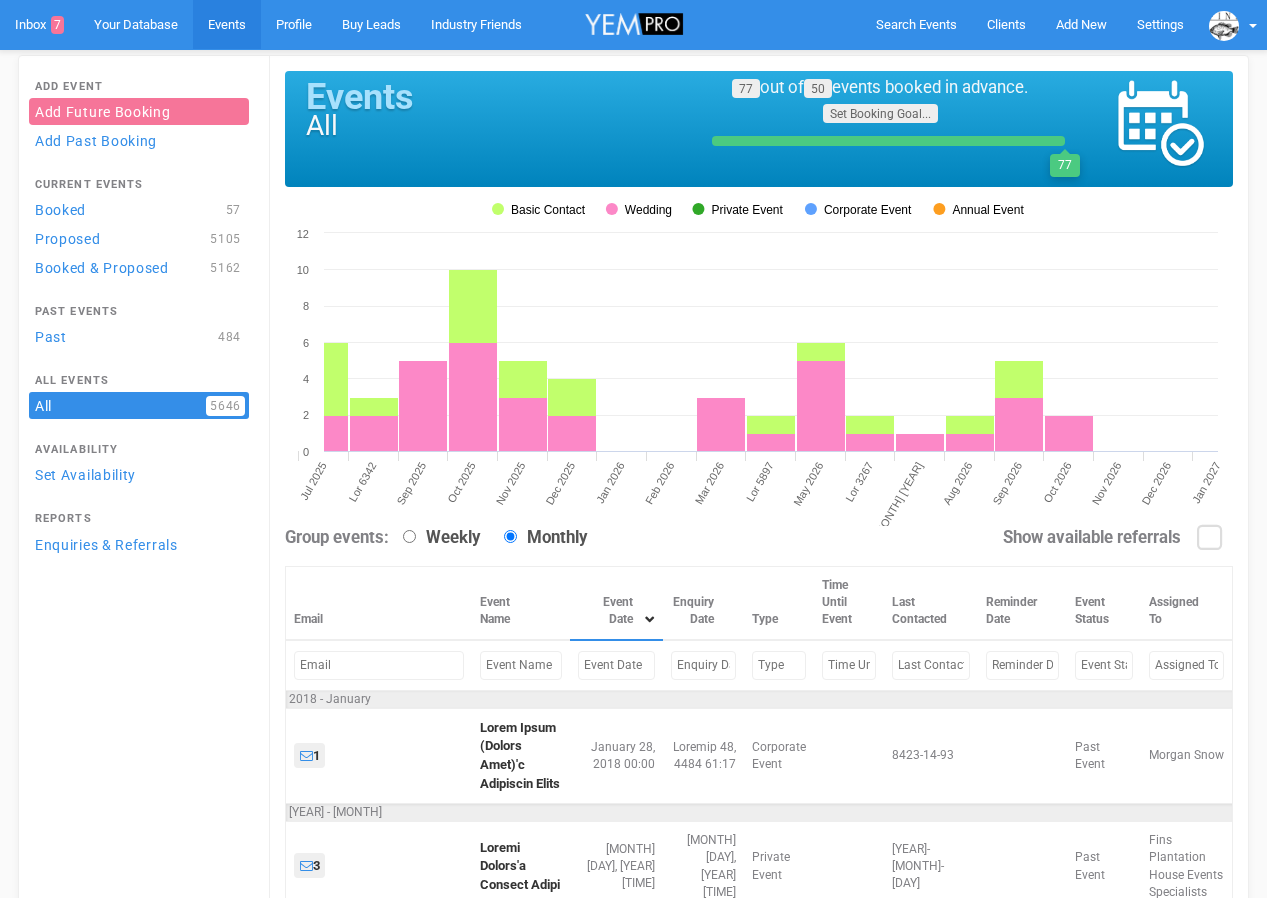 scroll, scrollTop: 0, scrollLeft: 0, axis: both 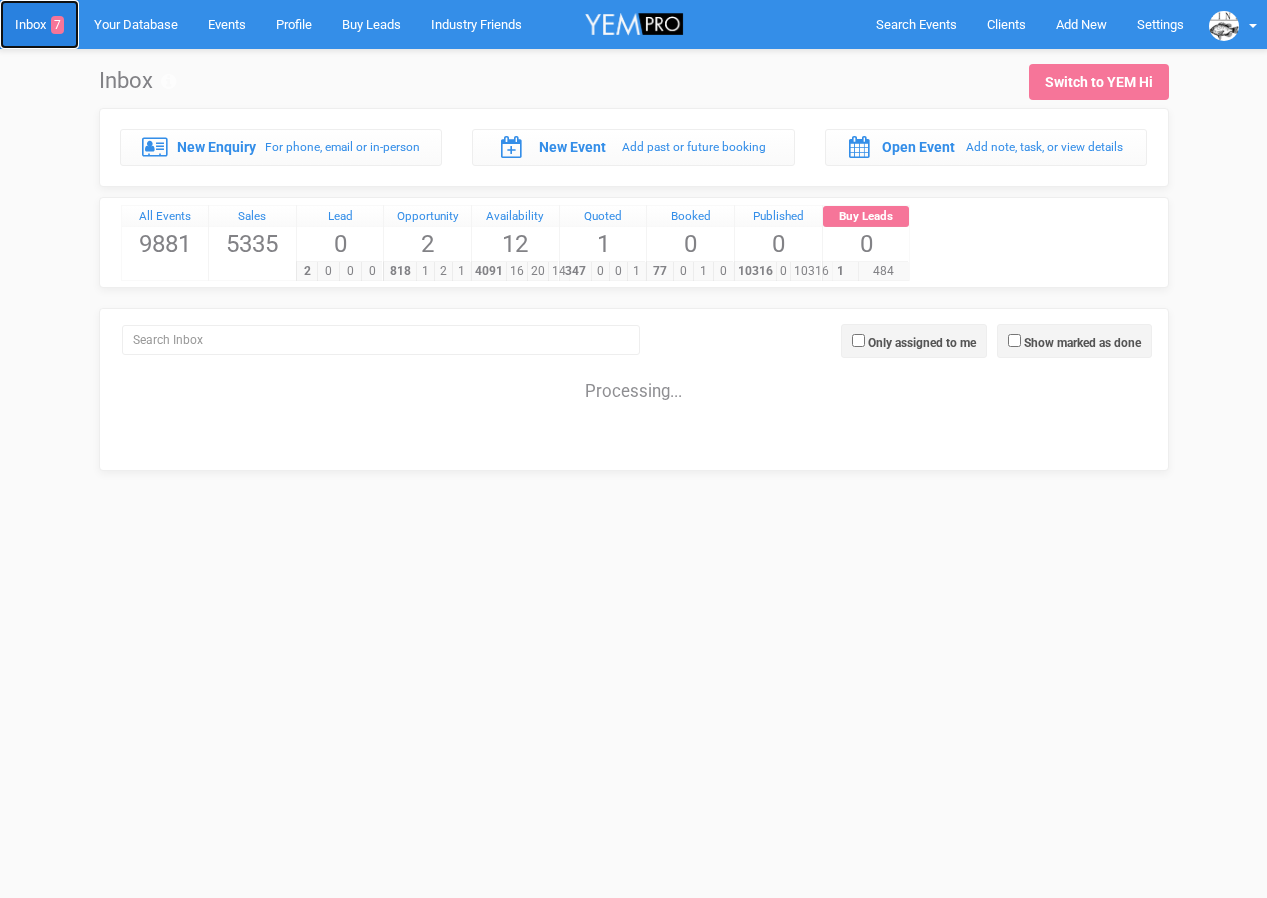 click on "Inbox  7" at bounding box center [39, 24] 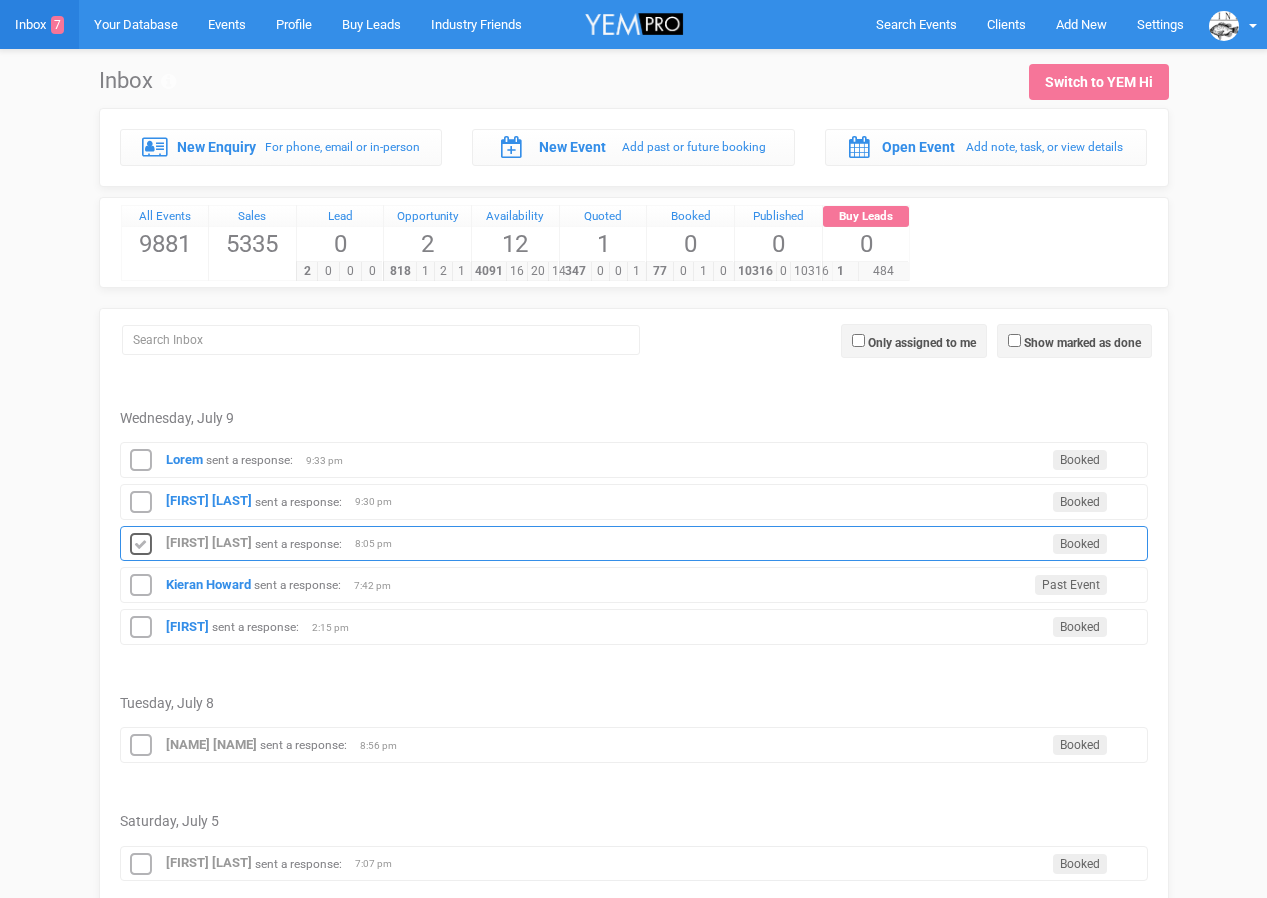 click at bounding box center (141, 545) 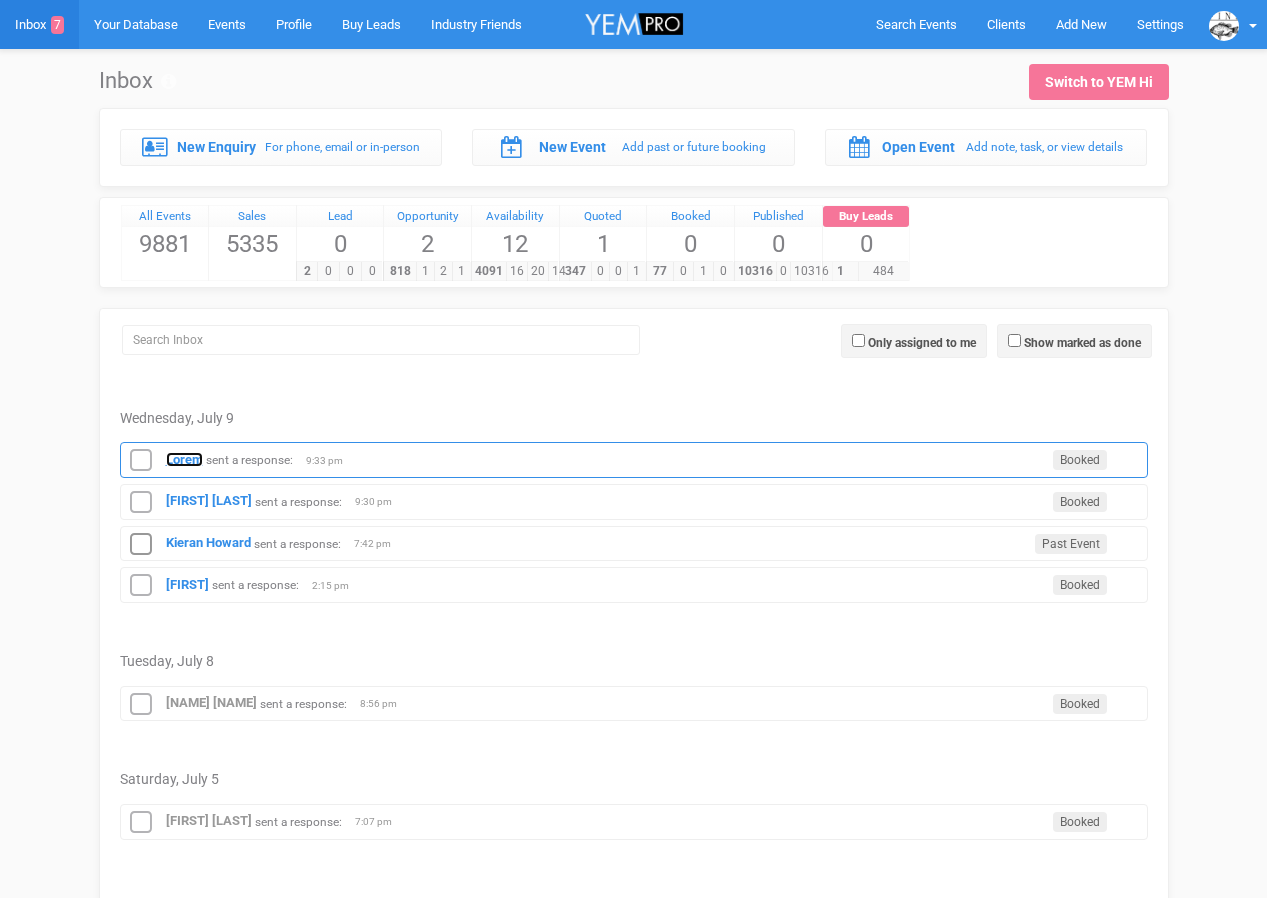 click on "Lorem" at bounding box center [184, 459] 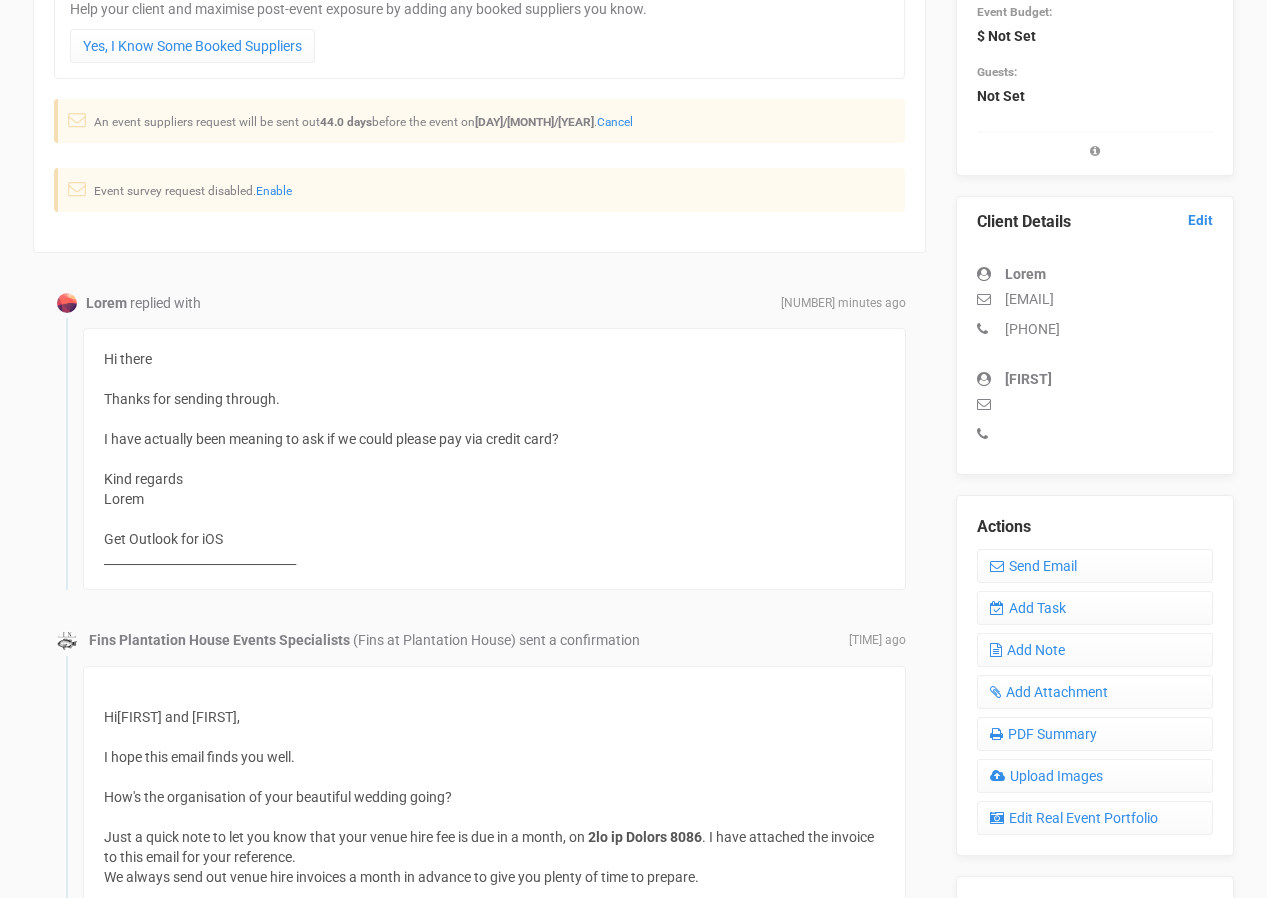 scroll, scrollTop: 384, scrollLeft: 0, axis: vertical 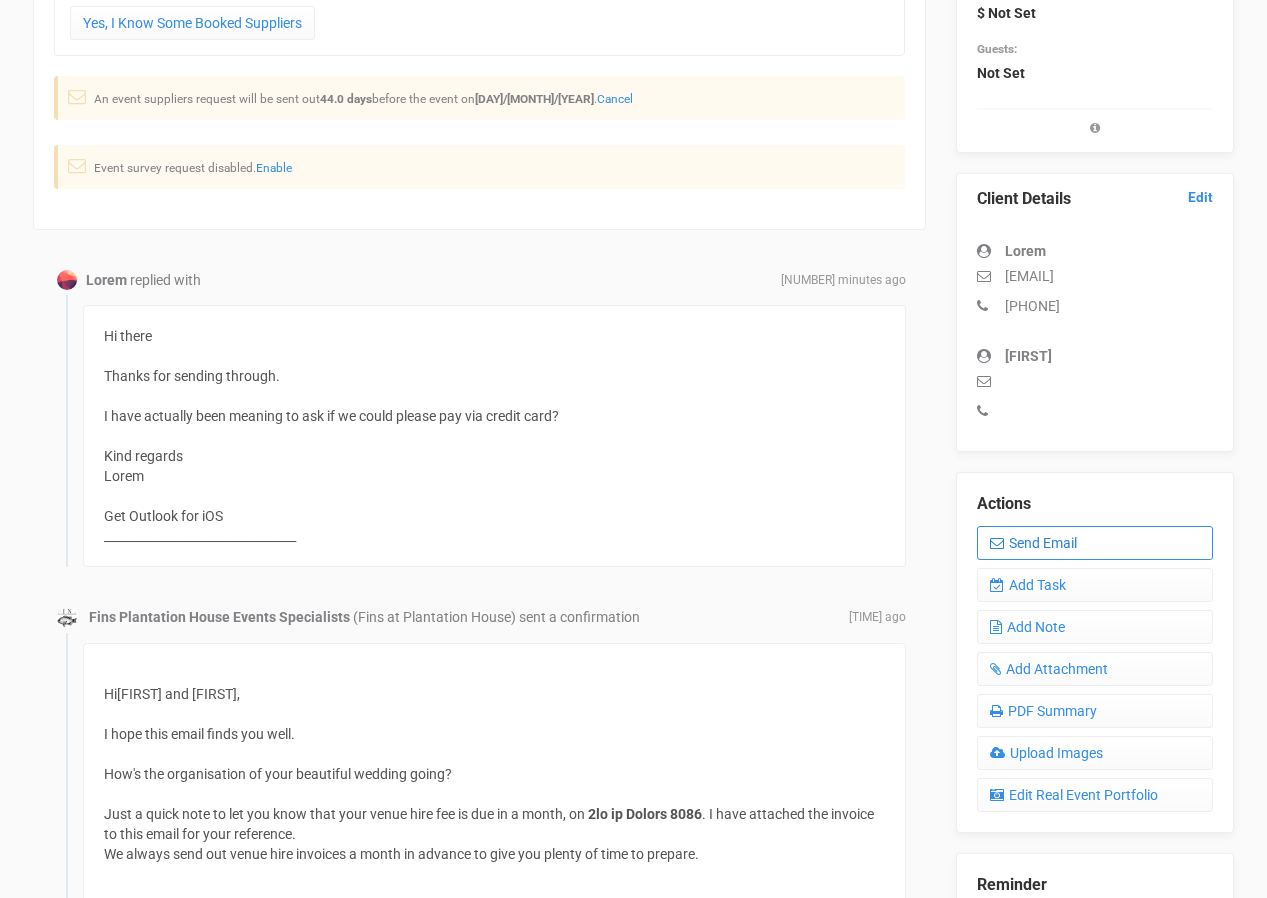 click on "Send Email" at bounding box center (1095, 543) 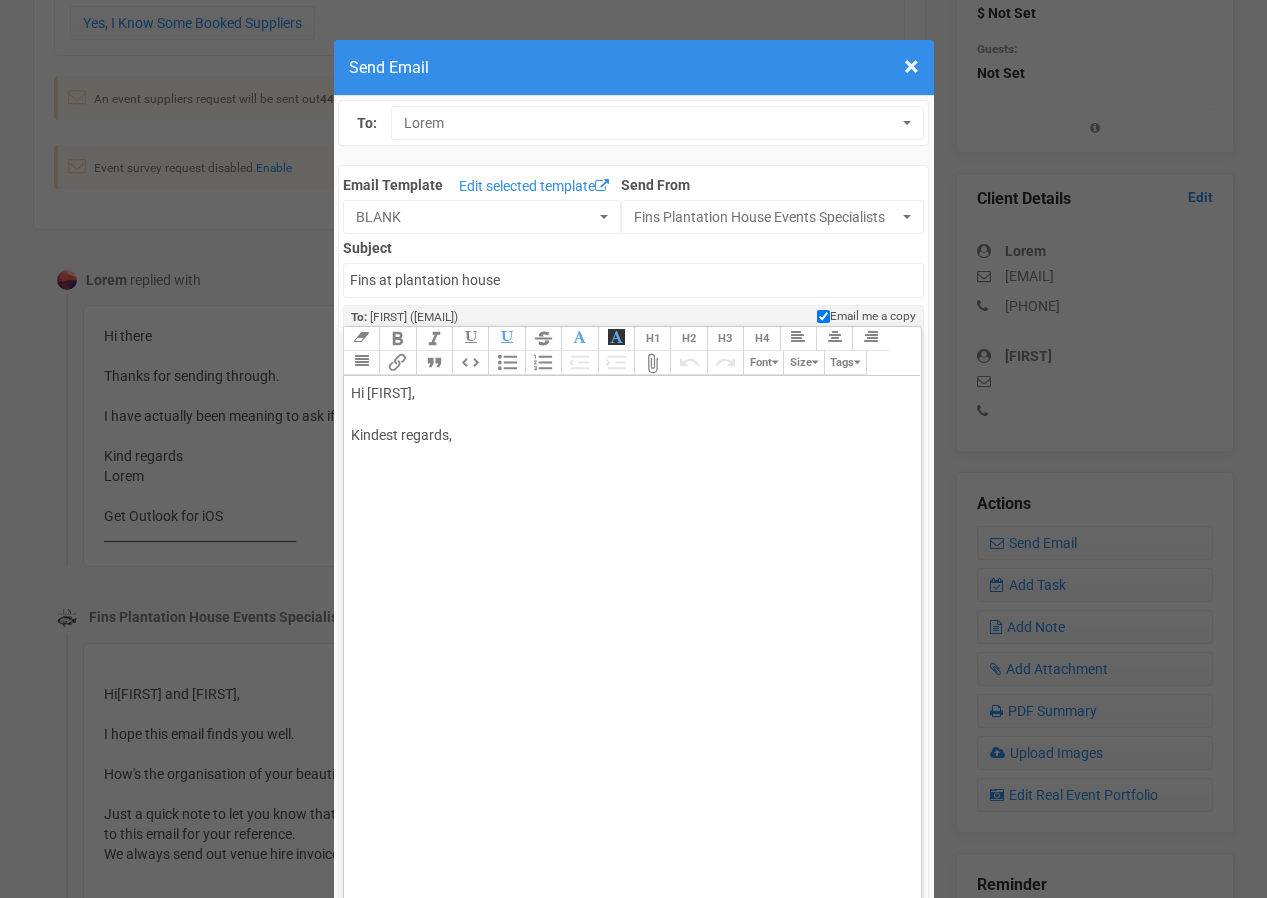 click on "Lo Ipsum, Dolorsi ametcon," at bounding box center [629, 435] 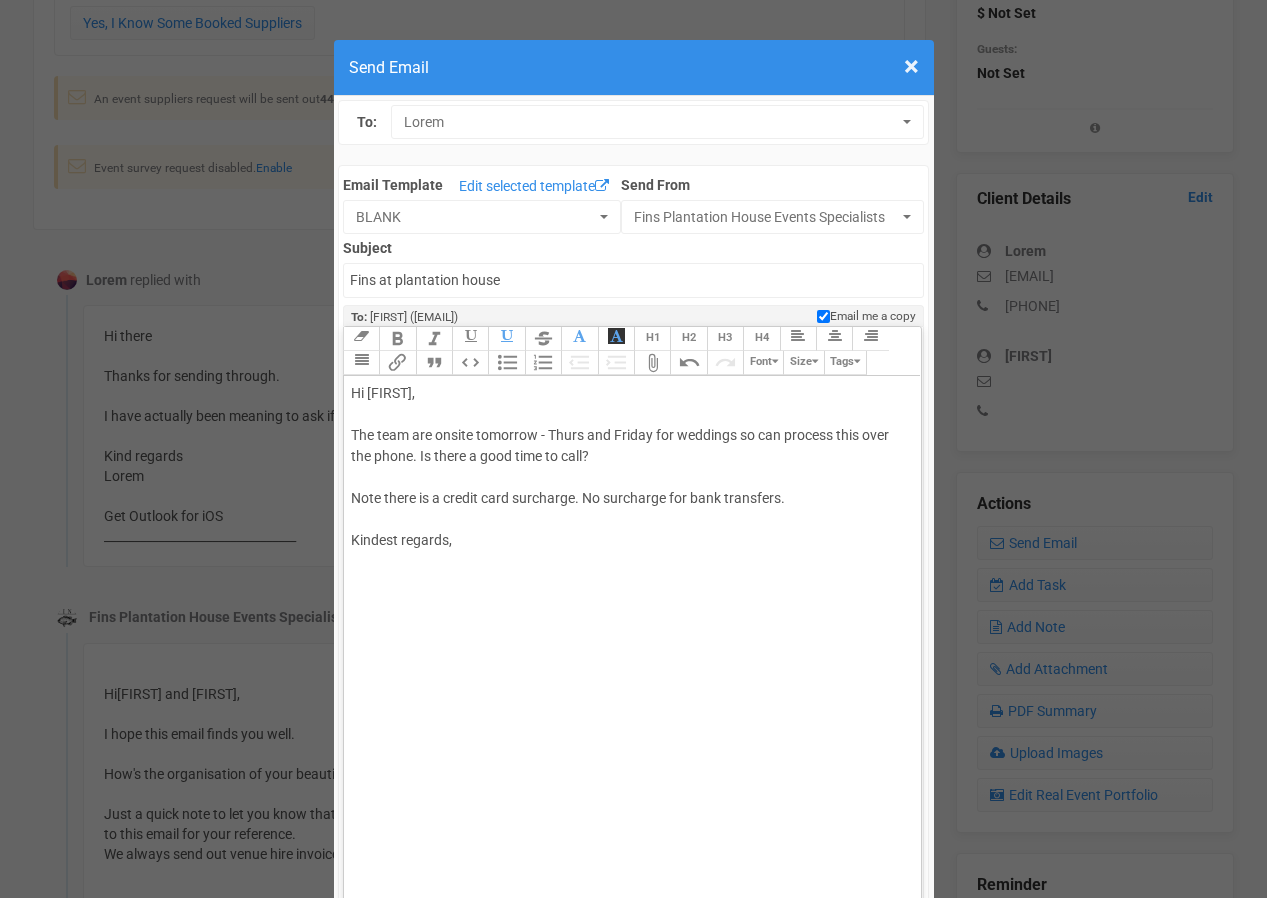 click on "Hi [FIRST], The team are onsite tomorrow - Thurs and Friday for weddings so can process this over the phone. Is there a good time to call? Note there is a credit card surcharge. No surcharge for bank transfers. Kindest regards," at bounding box center (629, 488) 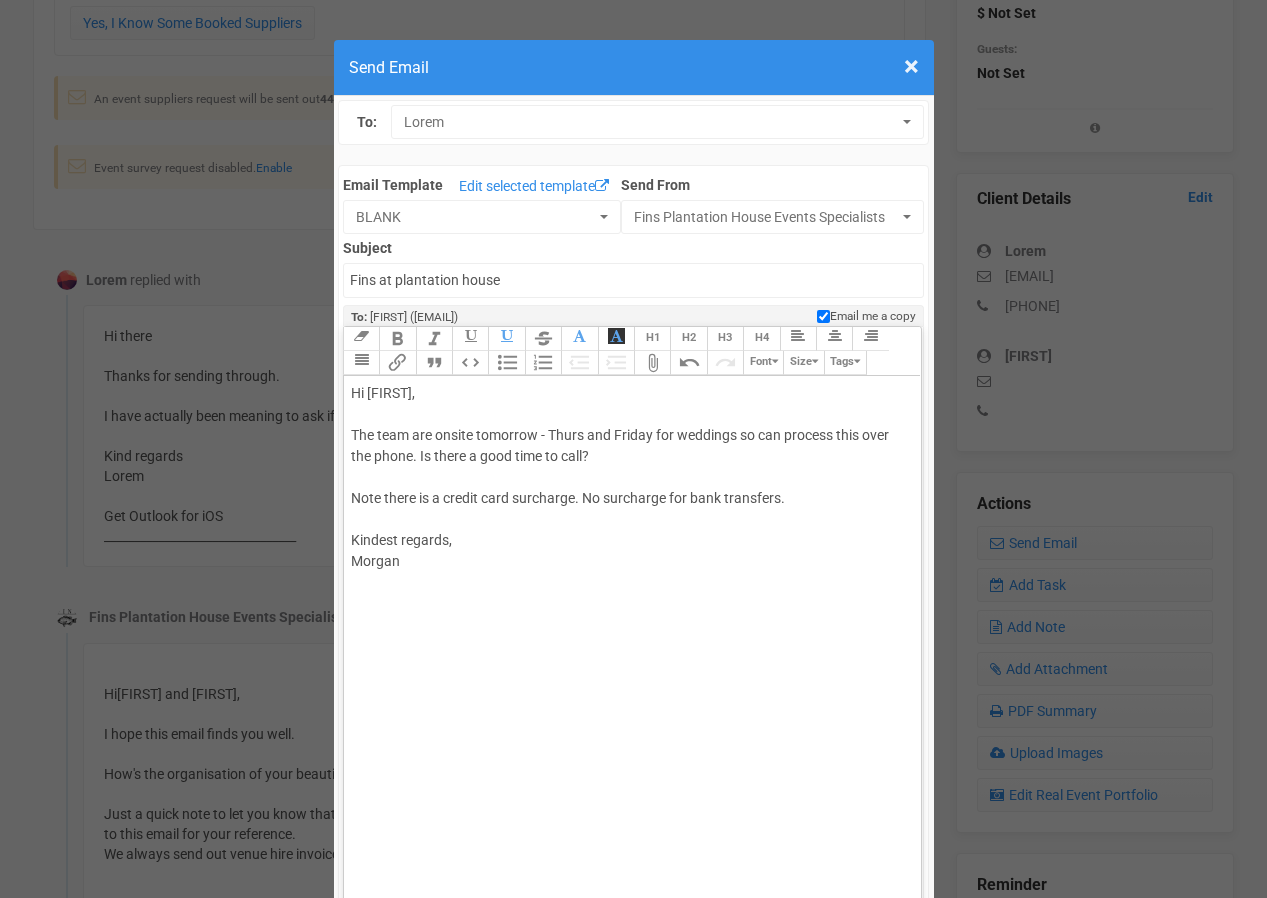 click on "Lo Ipsum, Dol sita con adipis elitsedd - Eiusm tem Incidi utl etdolore ma ali enimadm veni quis nos exerc. Ul labor n aliq exea co cons? Duis autei in r volupt veli essecillu. Fu nullapari exc sint occaecatc. Nonproi suntcul, Quioff" at bounding box center [629, 498] 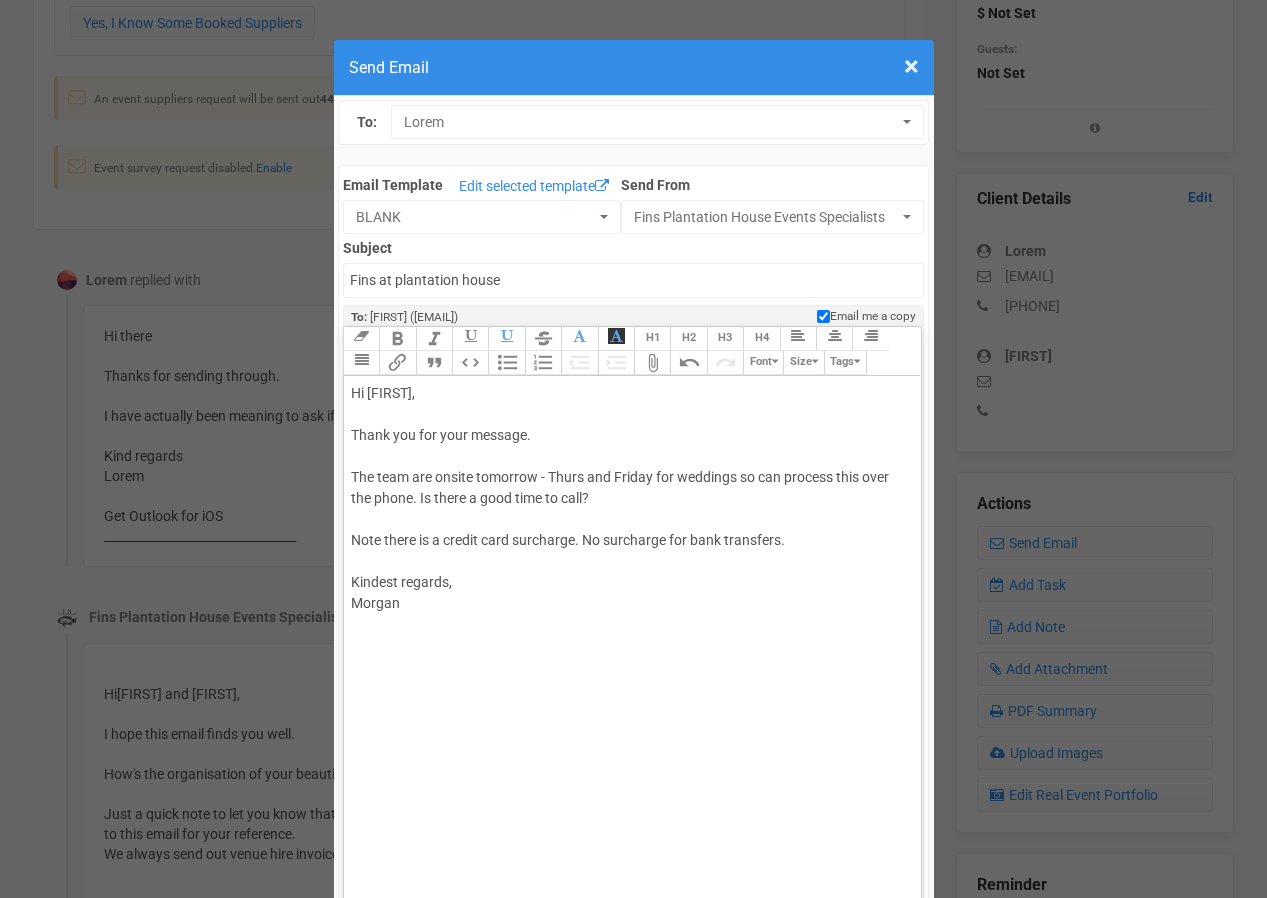 type on "Hi [FIRST]," 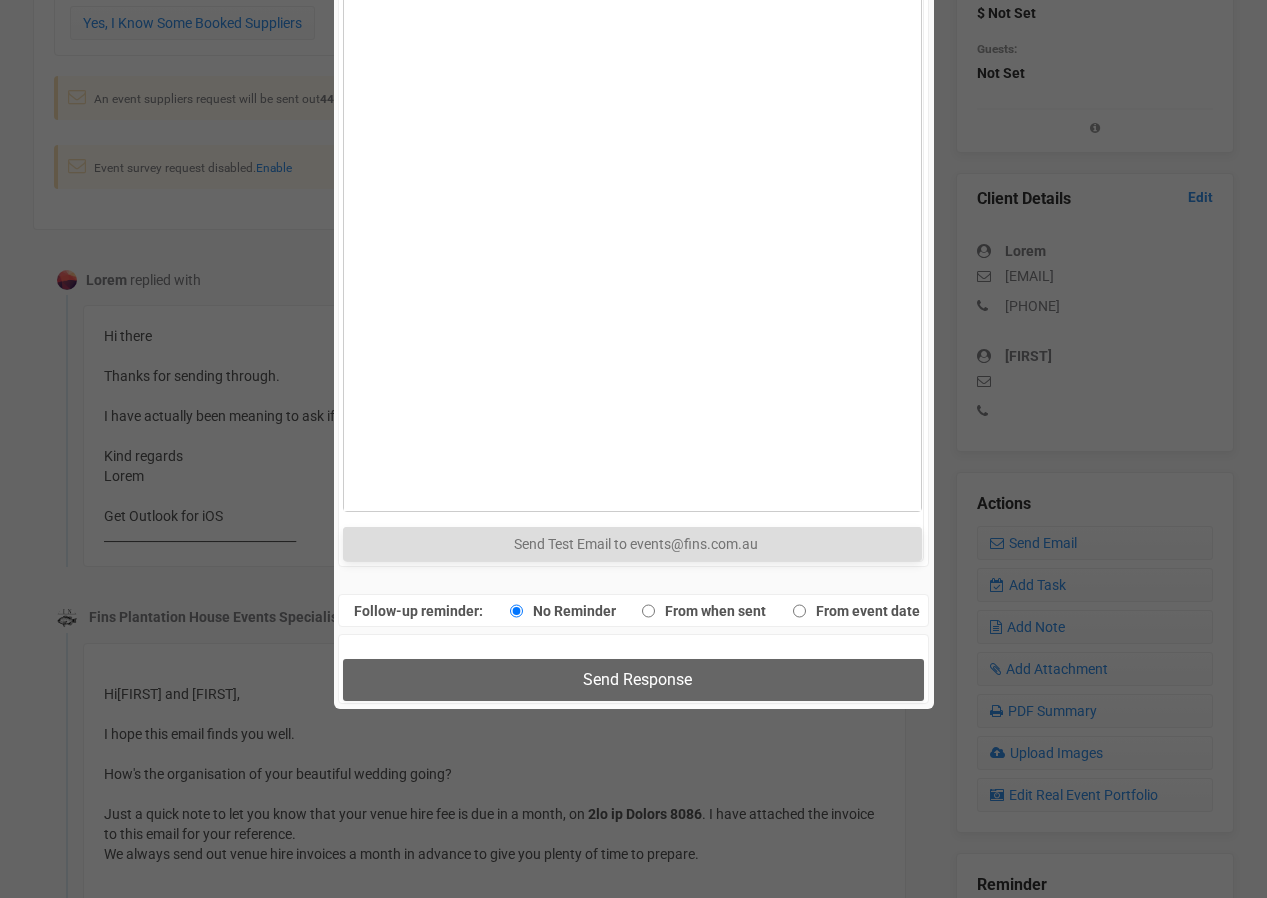 scroll, scrollTop: 1141, scrollLeft: 0, axis: vertical 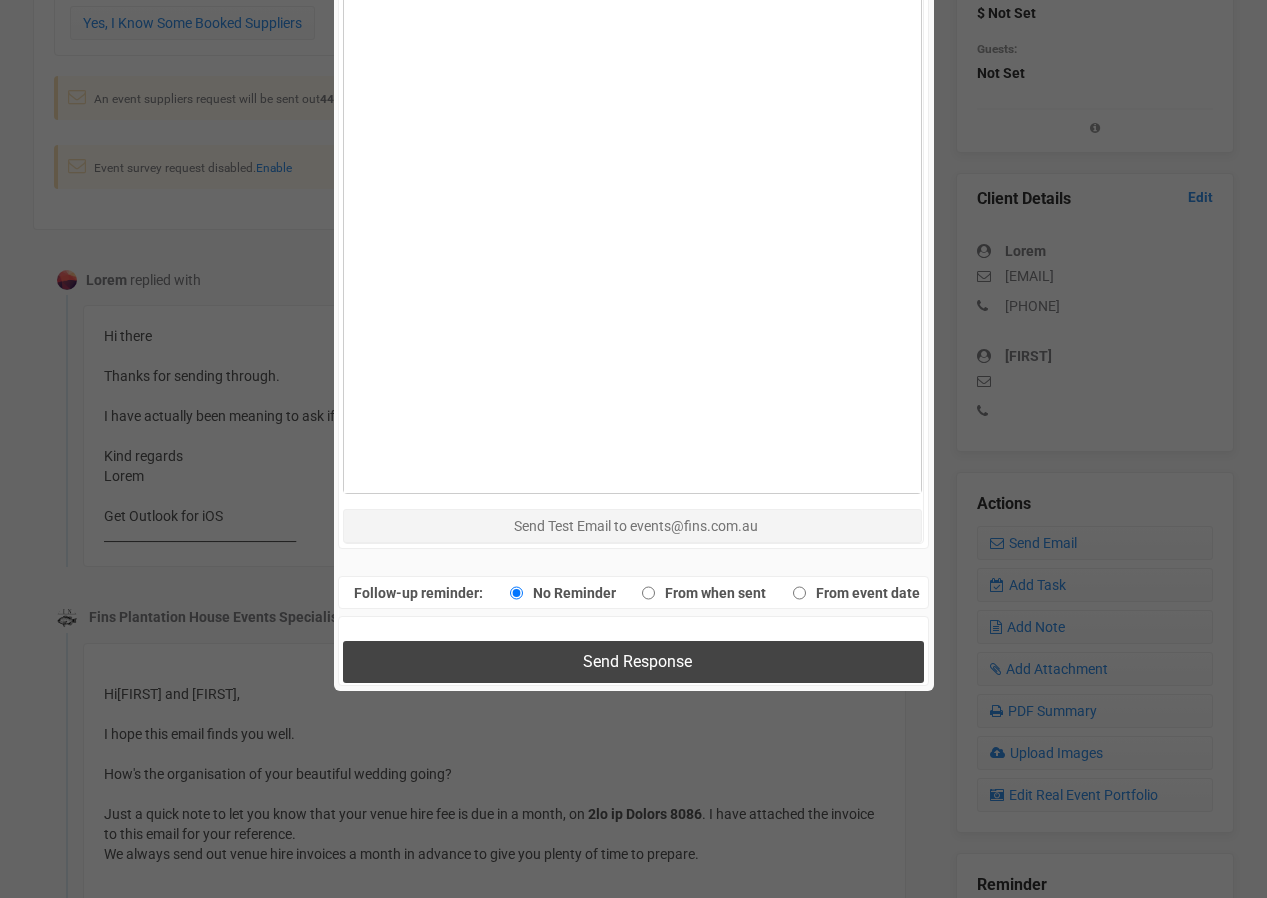 click on "Send Response" at bounding box center [633, 661] 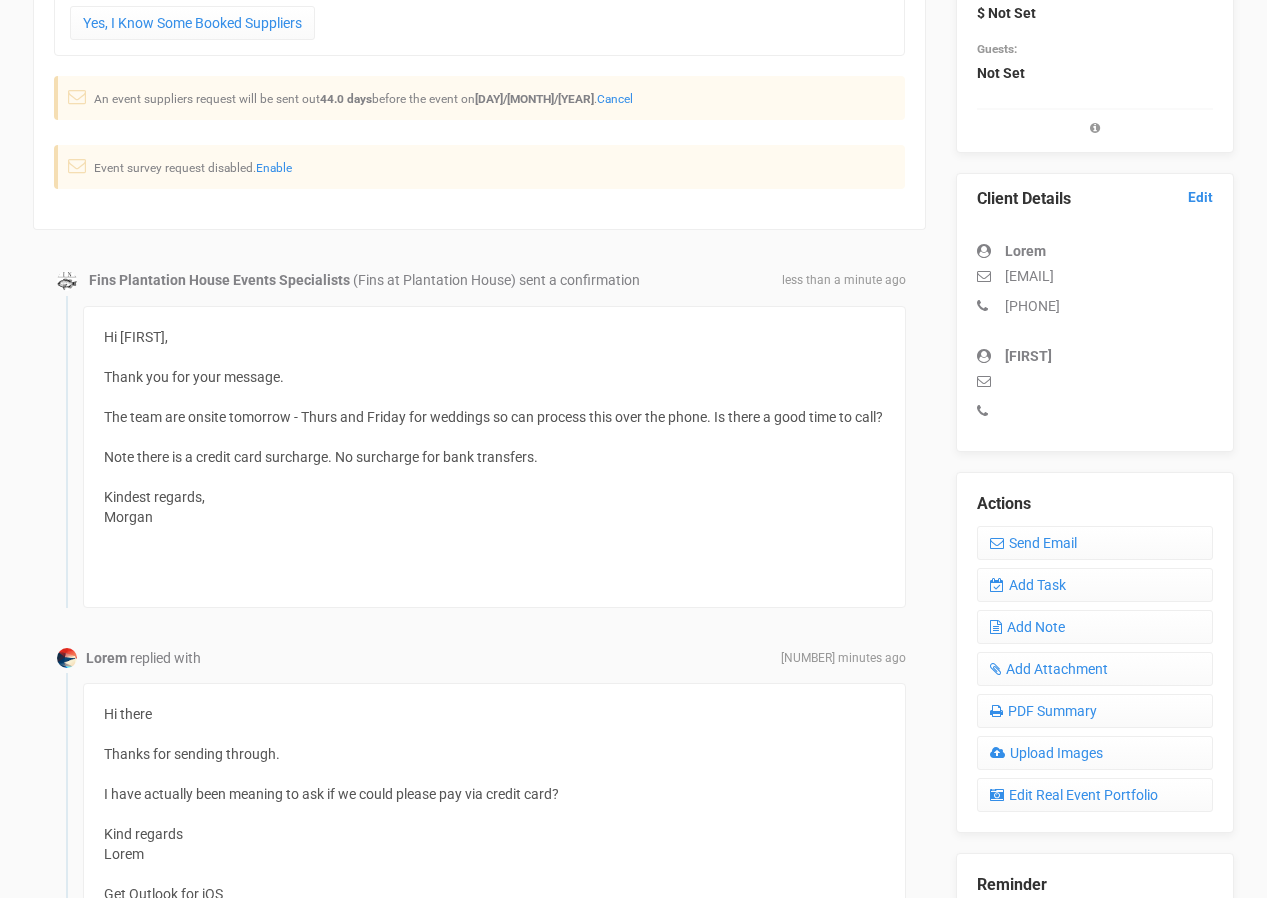 scroll, scrollTop: 0, scrollLeft: 0, axis: both 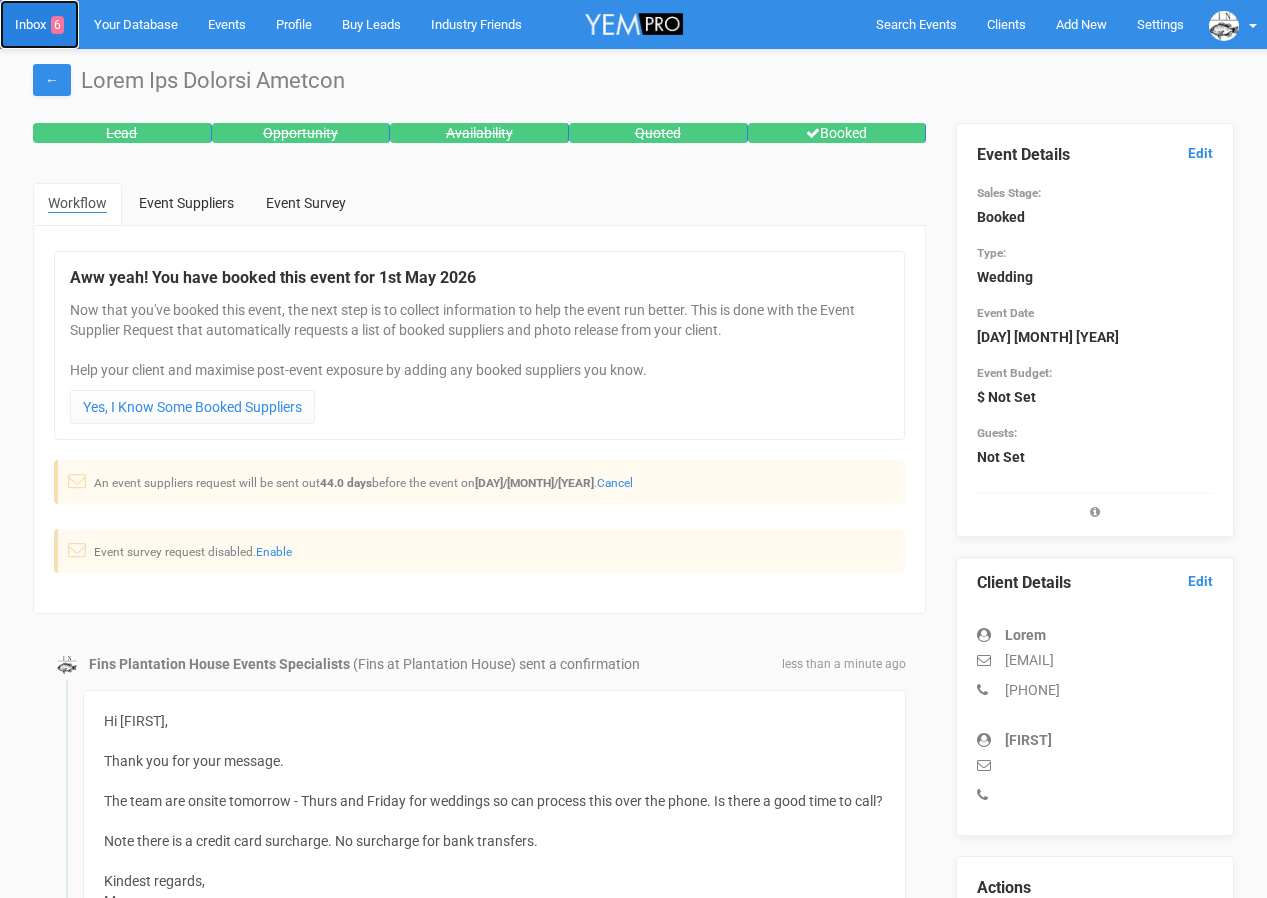 click on "Inbox  6" at bounding box center [39, 24] 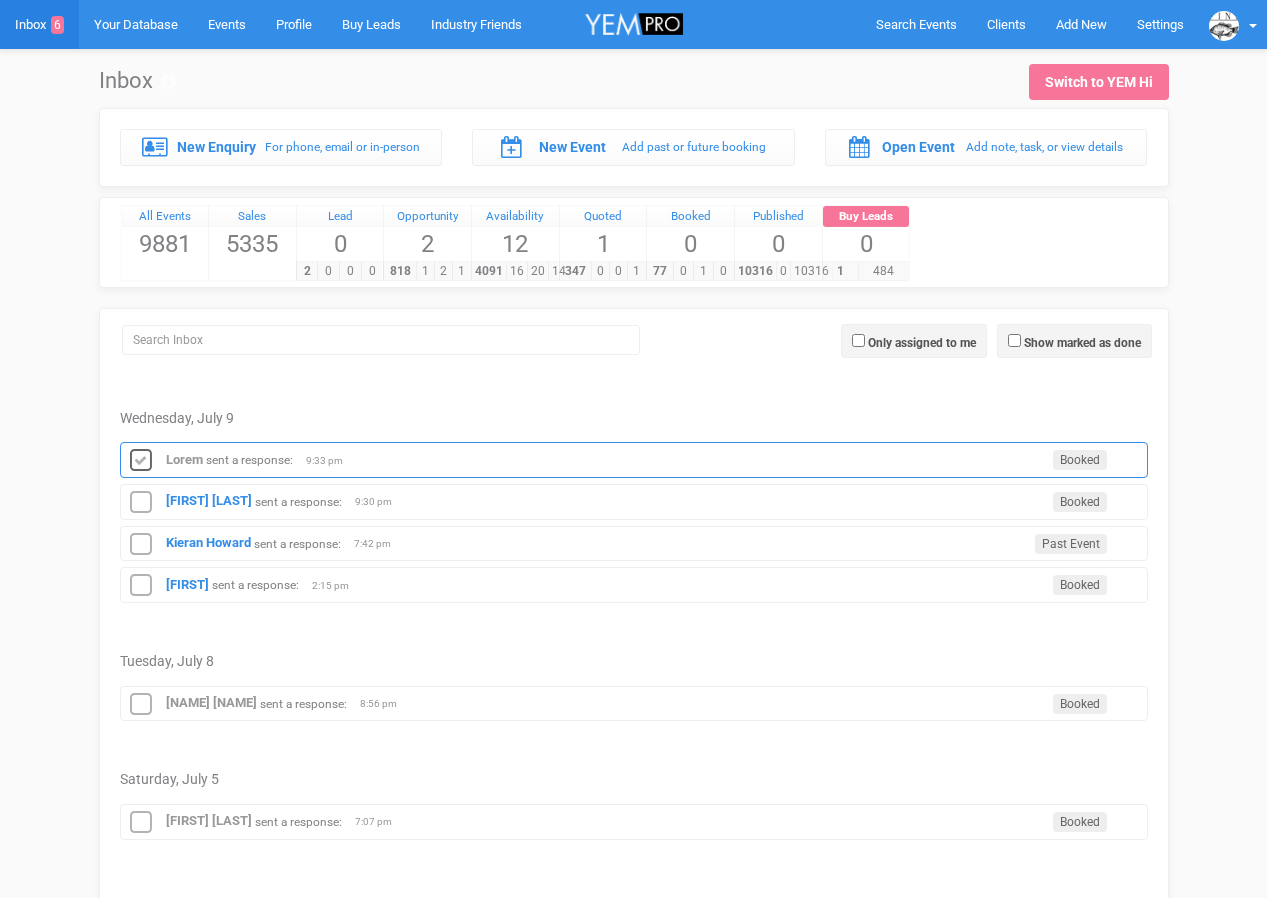 click at bounding box center (141, 461) 